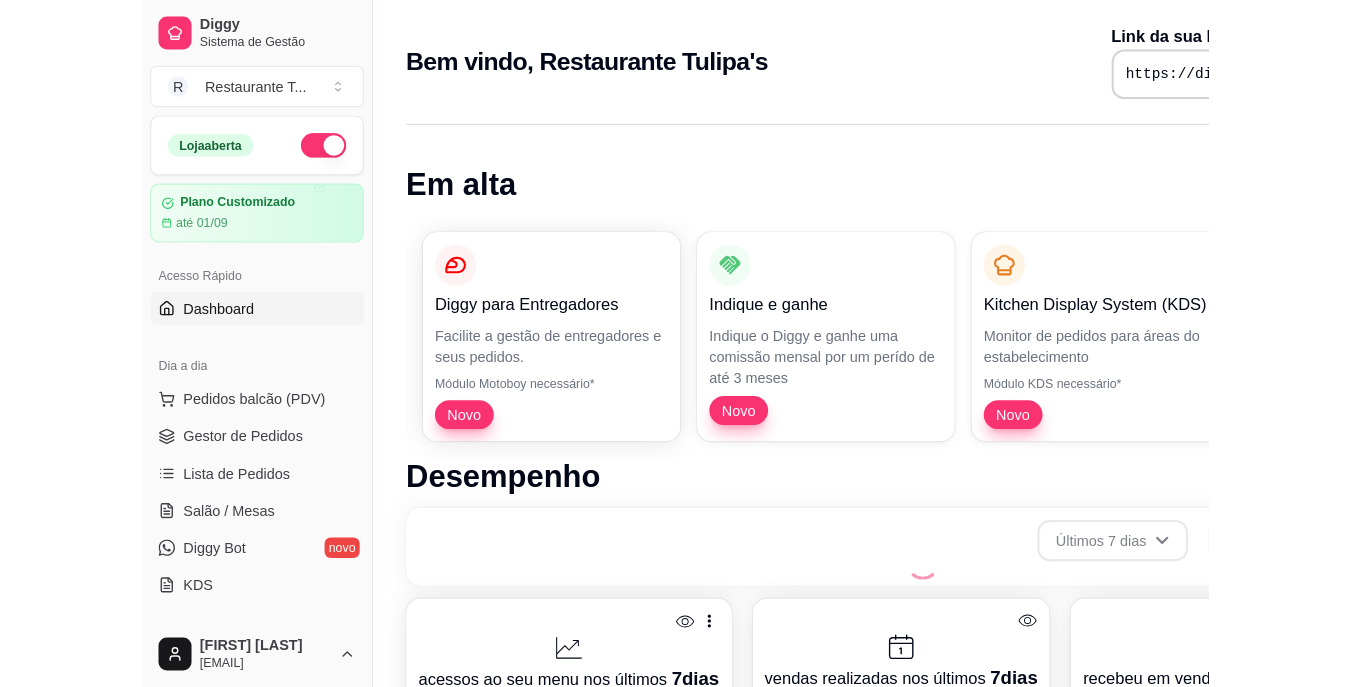 scroll, scrollTop: 0, scrollLeft: 0, axis: both 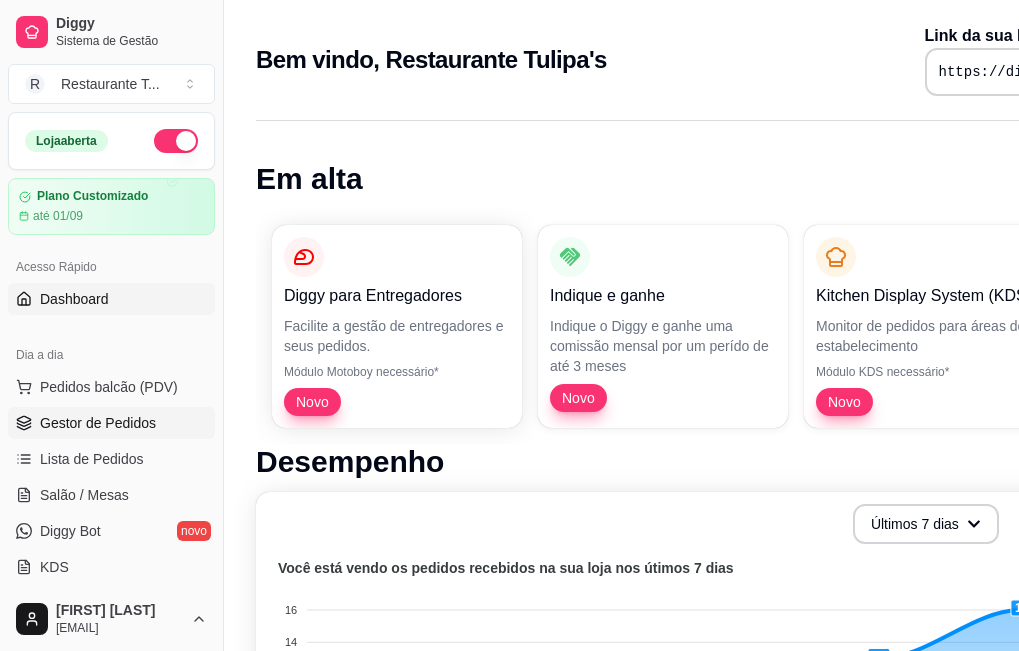 click on "Gestor de Pedidos" at bounding box center (98, 423) 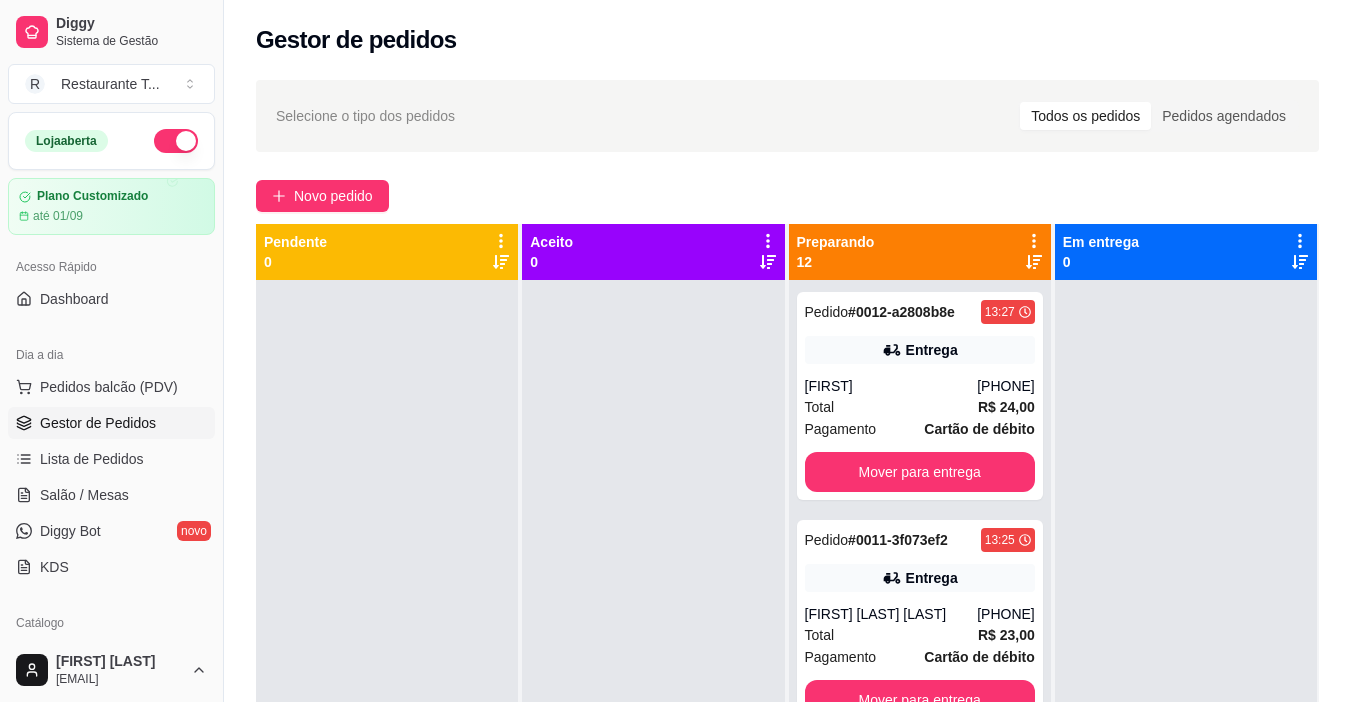click on "Todos os pedidos" at bounding box center [1085, 116] 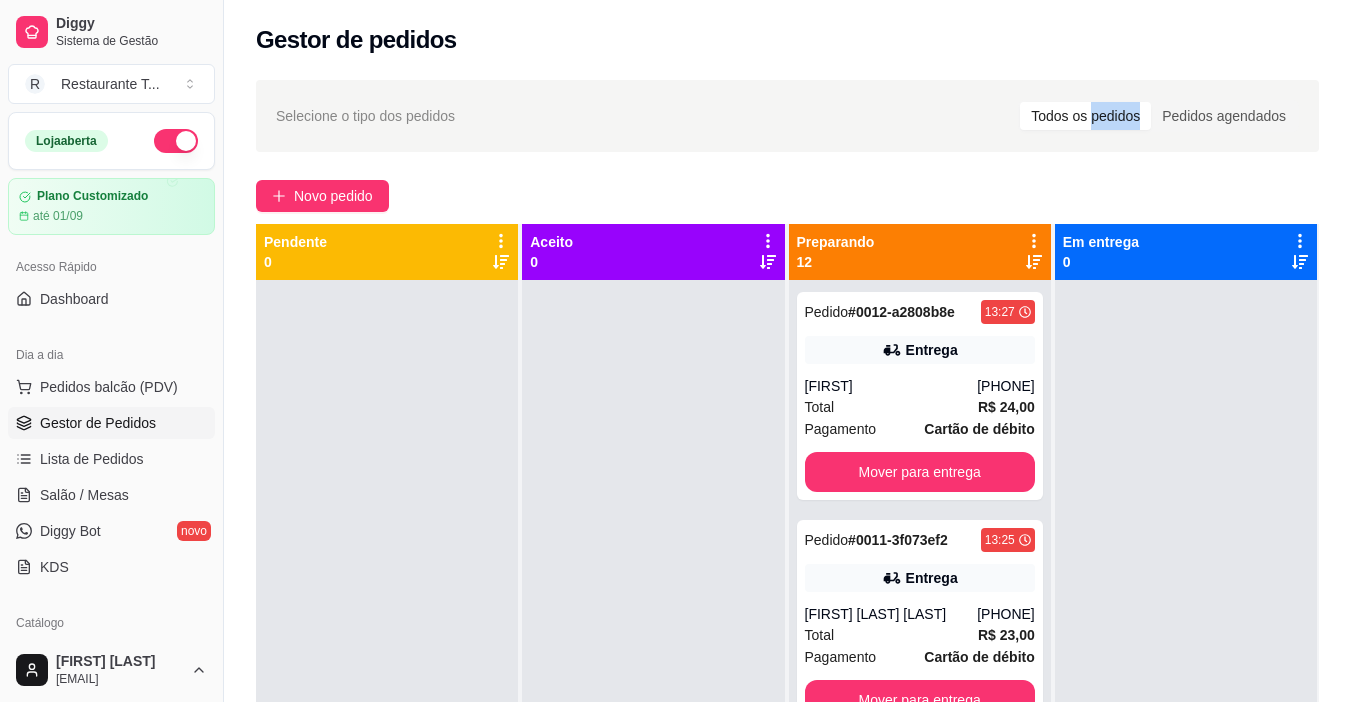 click on "Todos os pedidos" at bounding box center (1085, 116) 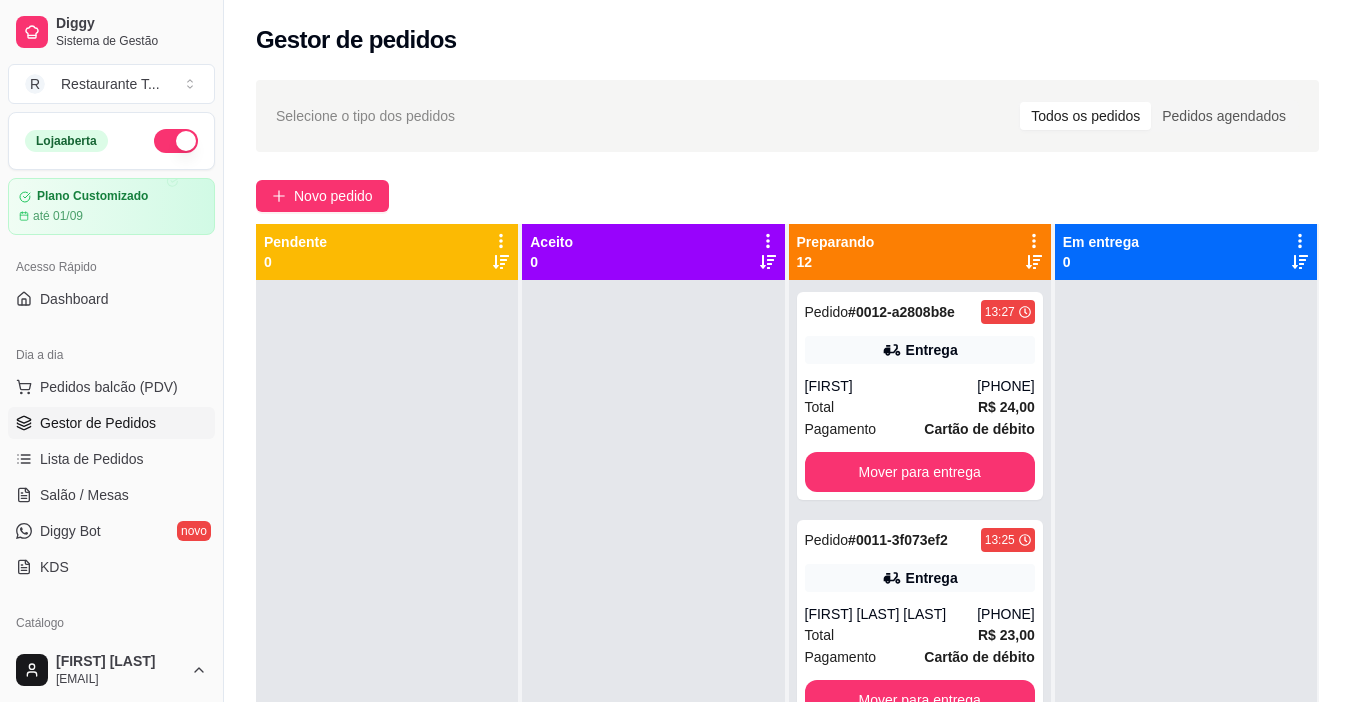 click on "Selecione o tipo dos pedidos Todos os pedidos Pedidos agendados" at bounding box center [787, 116] 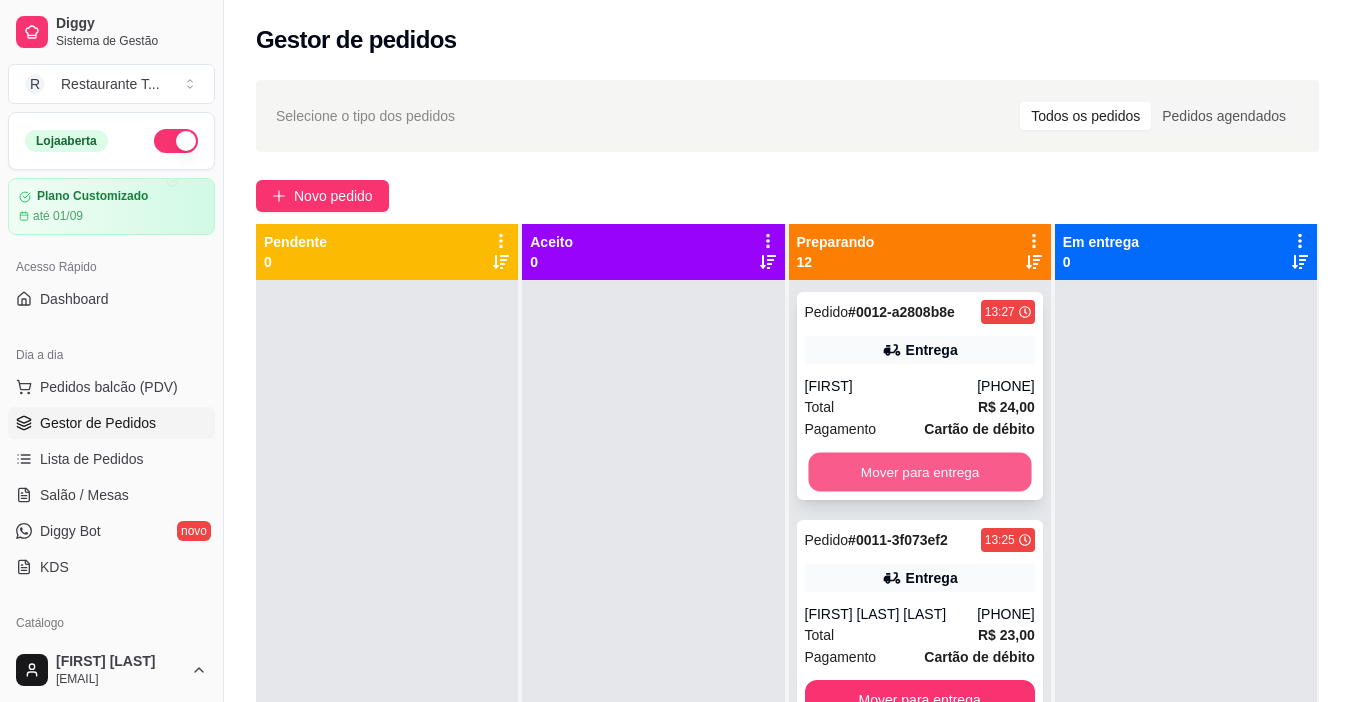 click on "Mover para entrega" at bounding box center [919, 472] 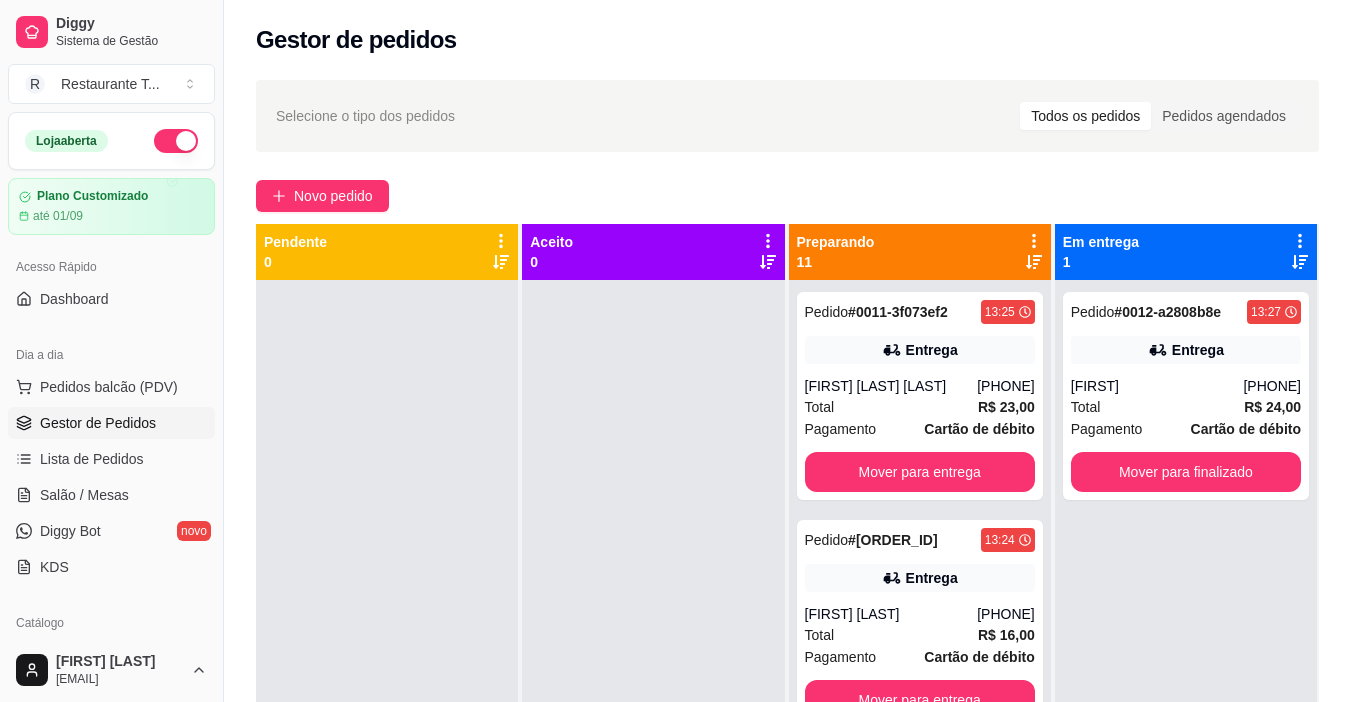 click on "Cartão de débito" at bounding box center (979, 429) 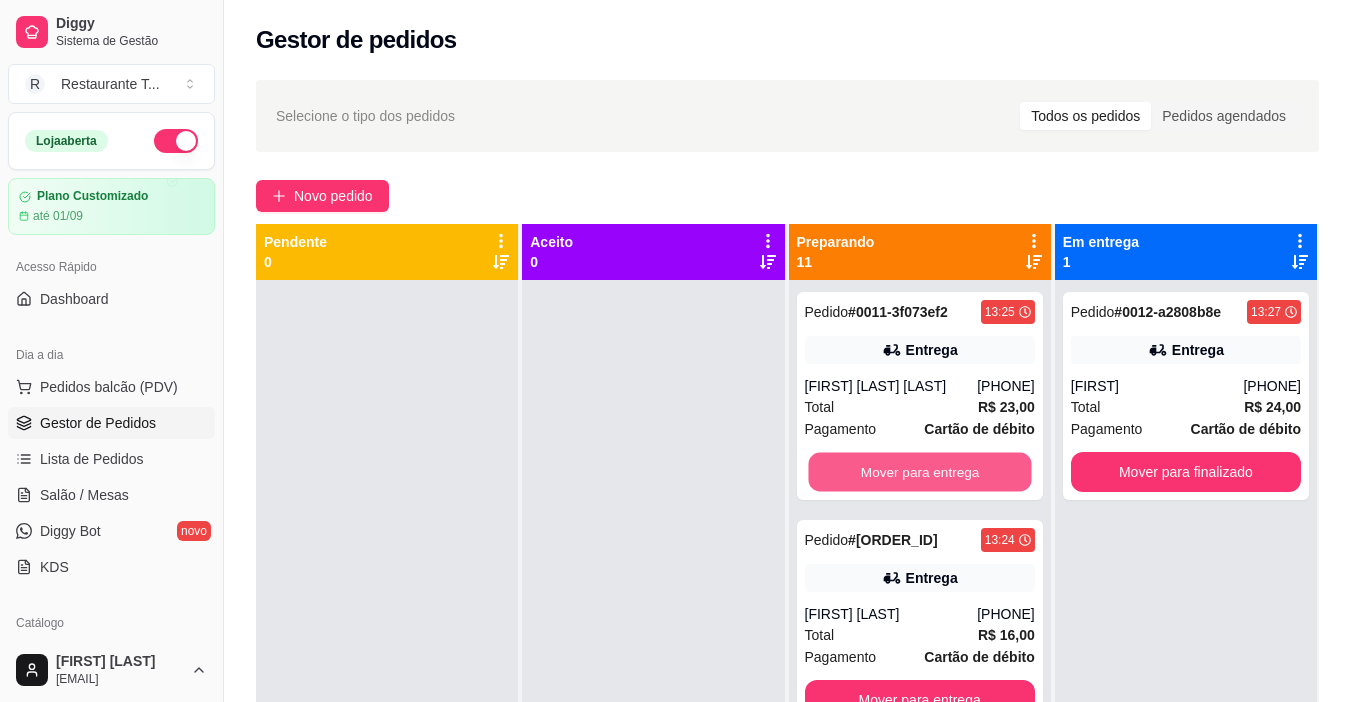 click on "Mover para entrega" at bounding box center (919, 472) 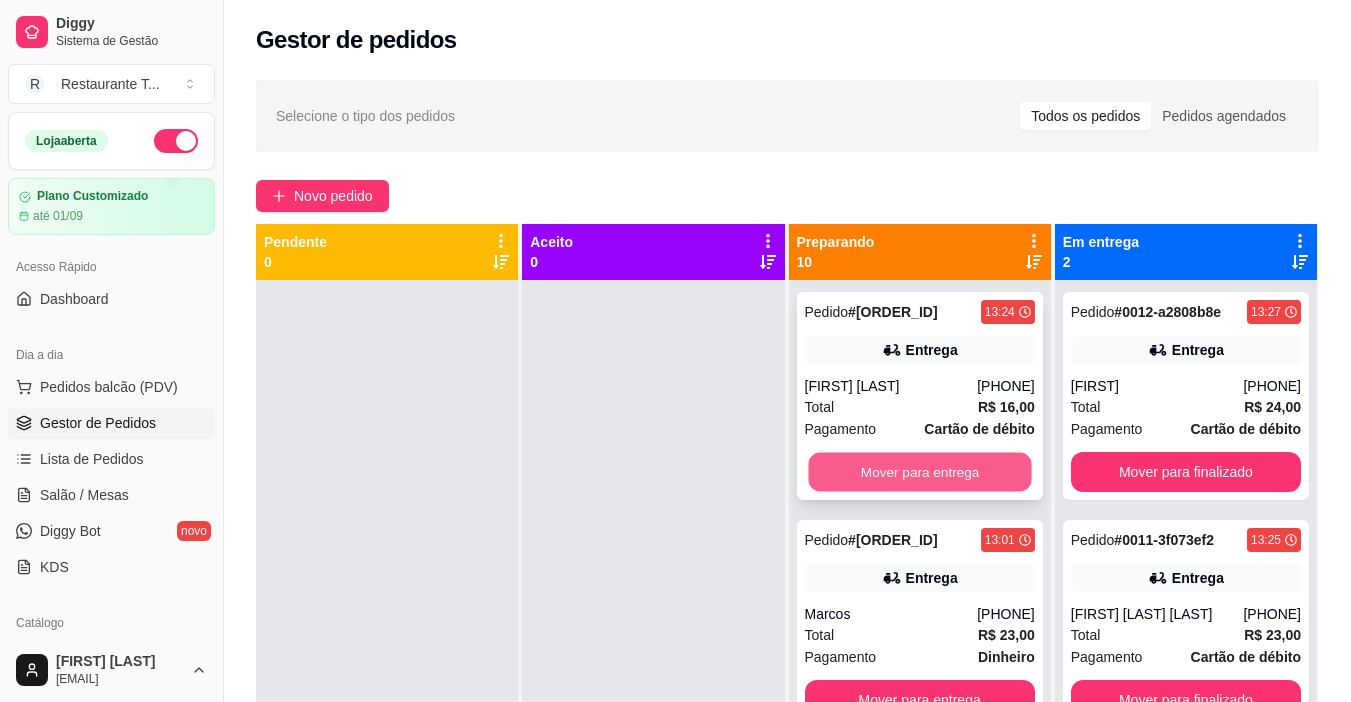 click on "Mover para entrega" at bounding box center [919, 472] 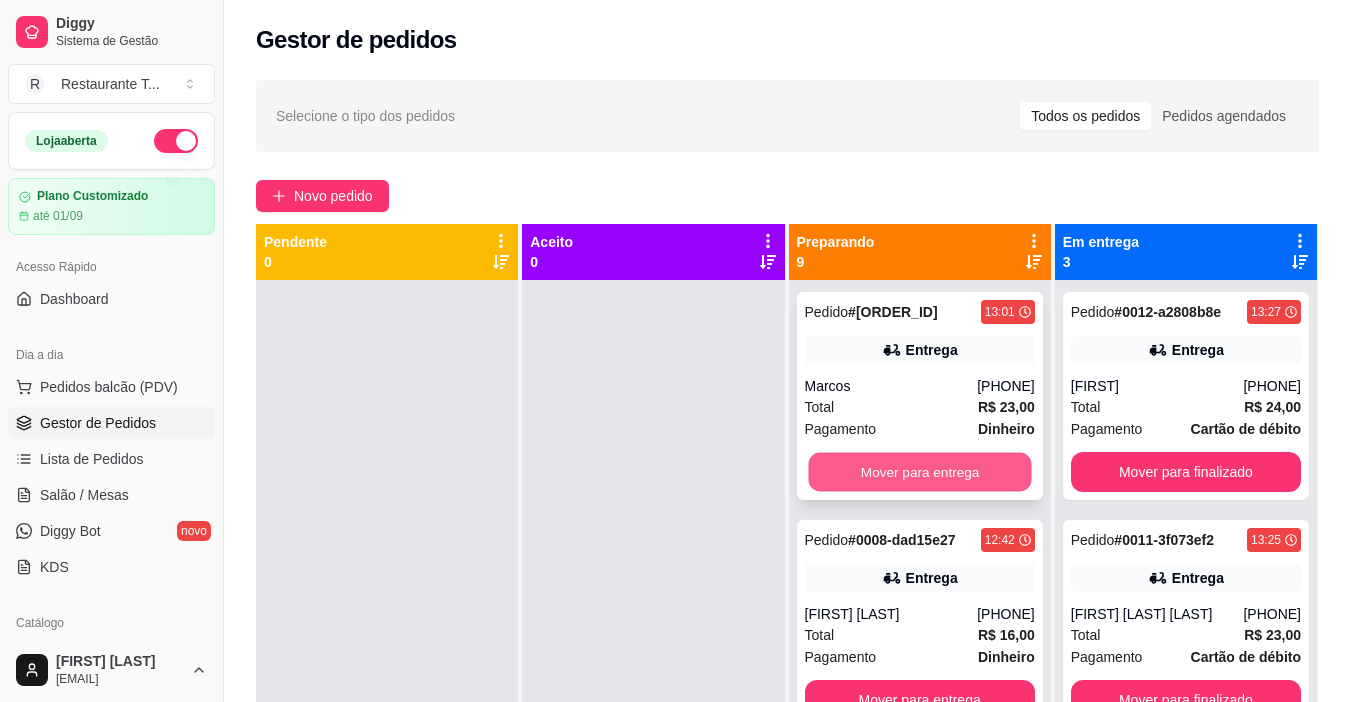 click on "Mover para entrega" at bounding box center [919, 472] 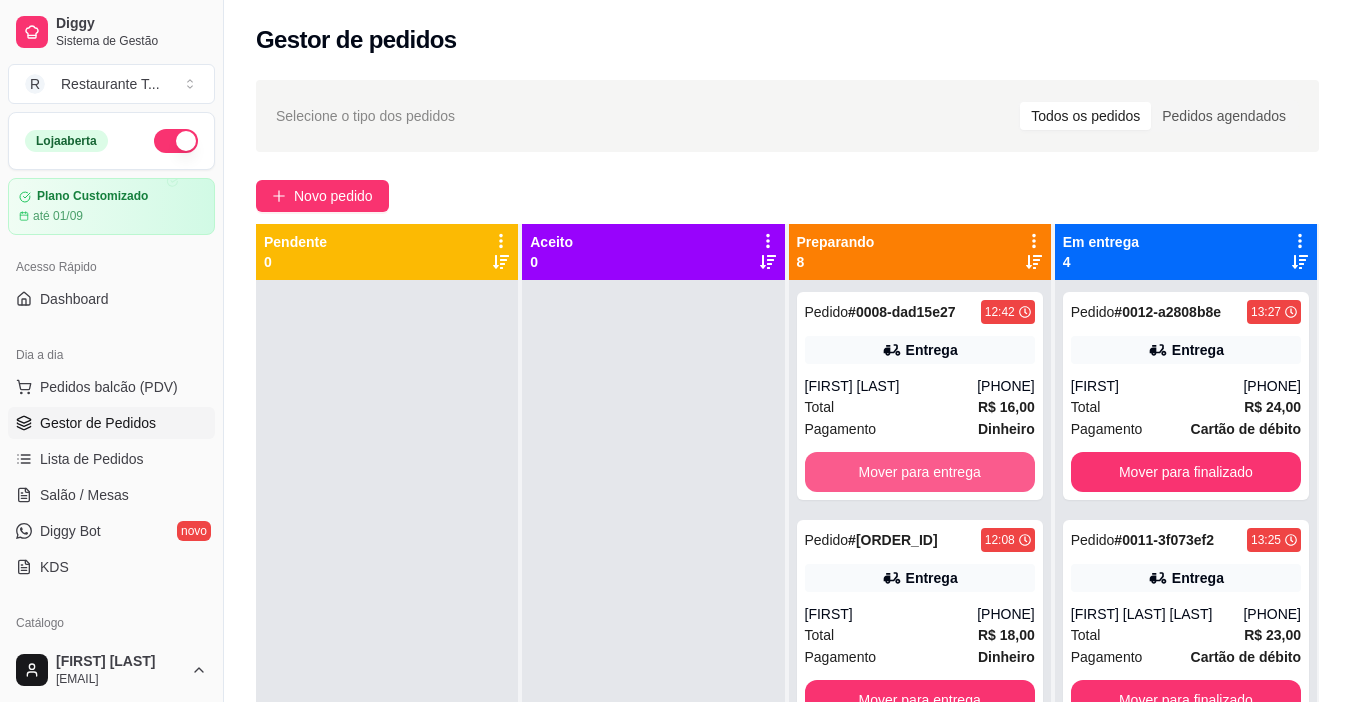 click on "Mover para entrega" at bounding box center [920, 472] 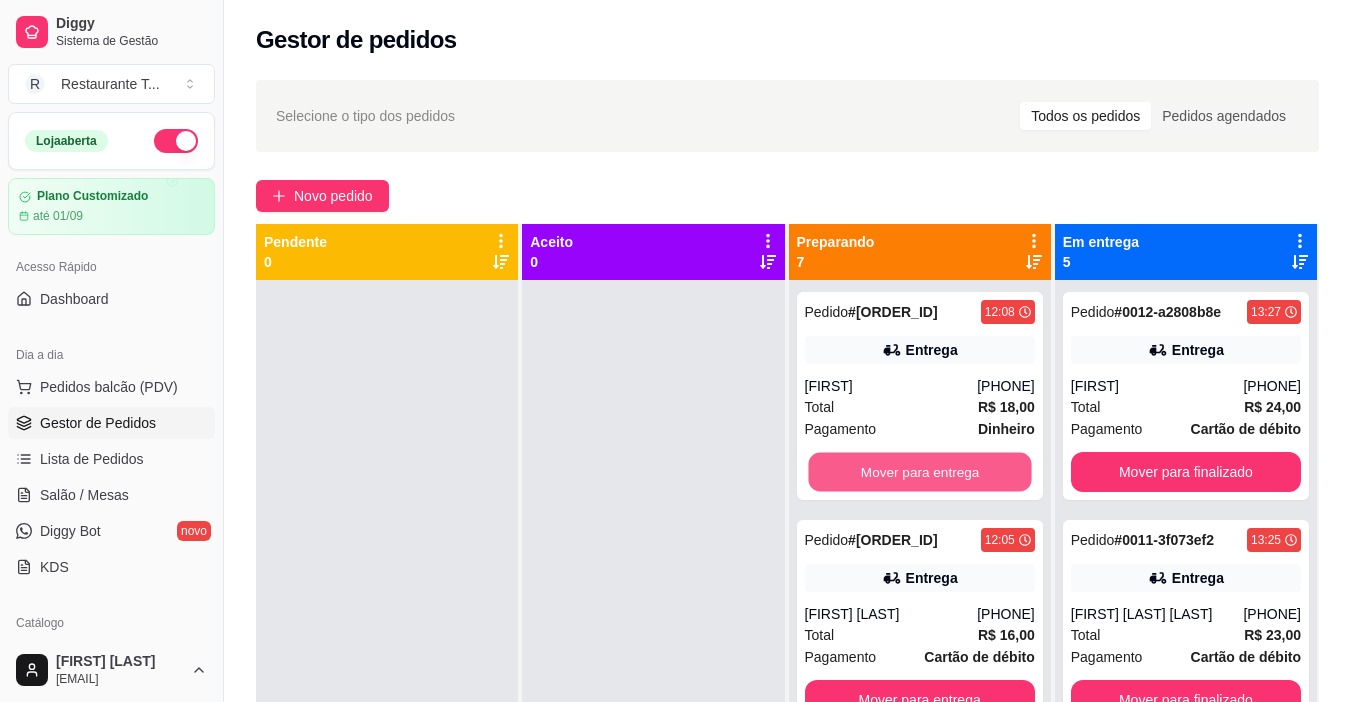 click on "Mover para entrega" at bounding box center [919, 472] 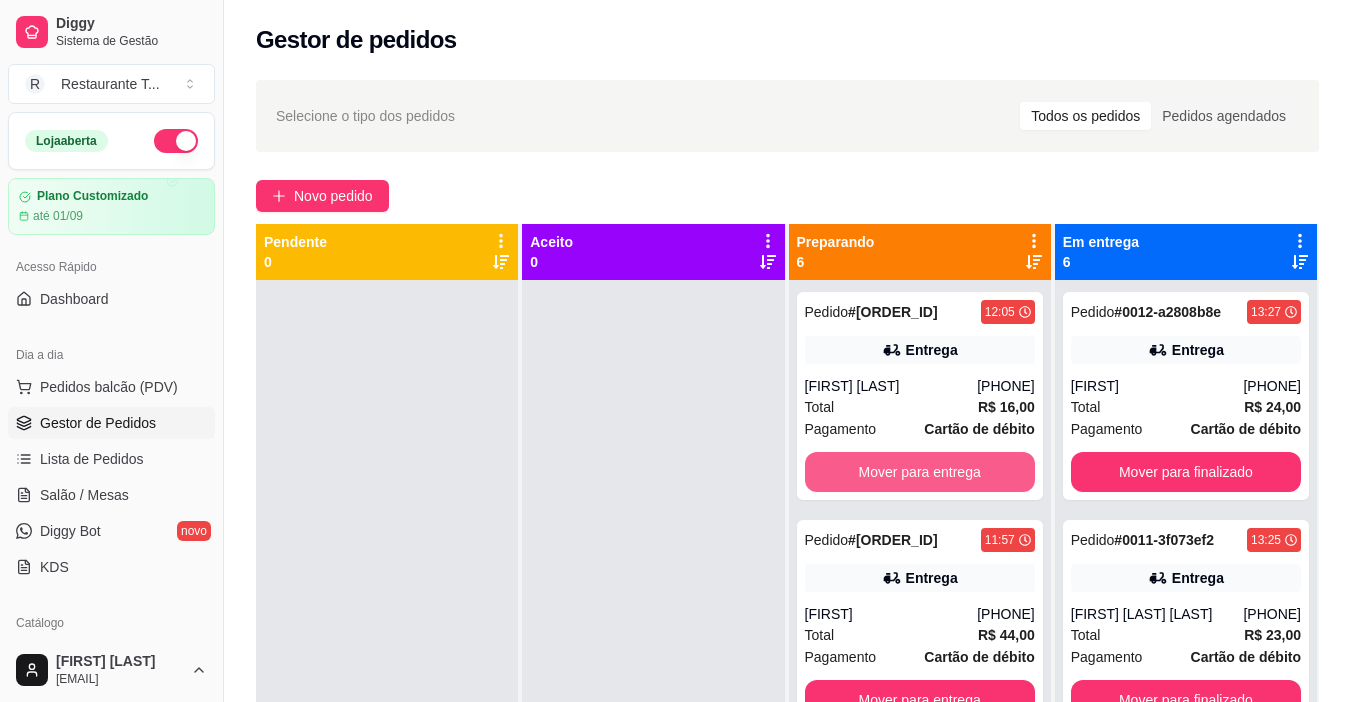 click on "Mover para entrega" at bounding box center [920, 472] 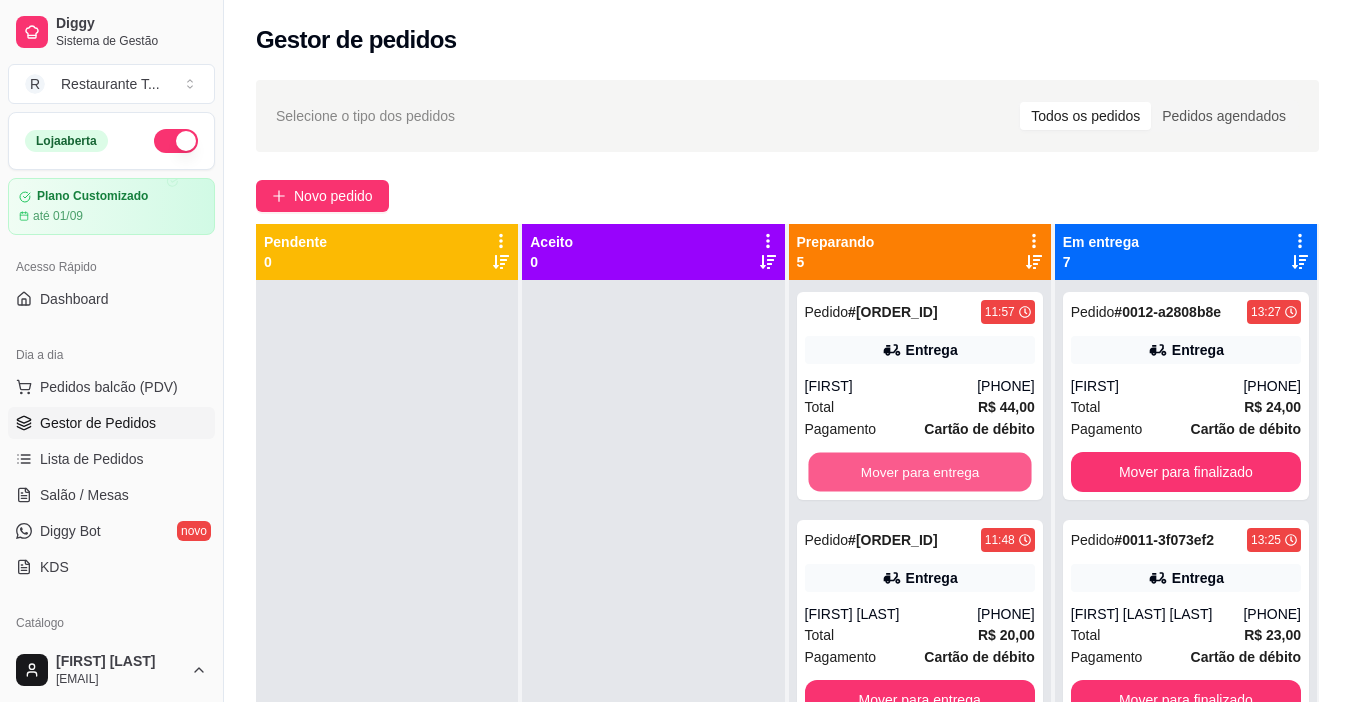 click on "Mover para entrega" at bounding box center [919, 472] 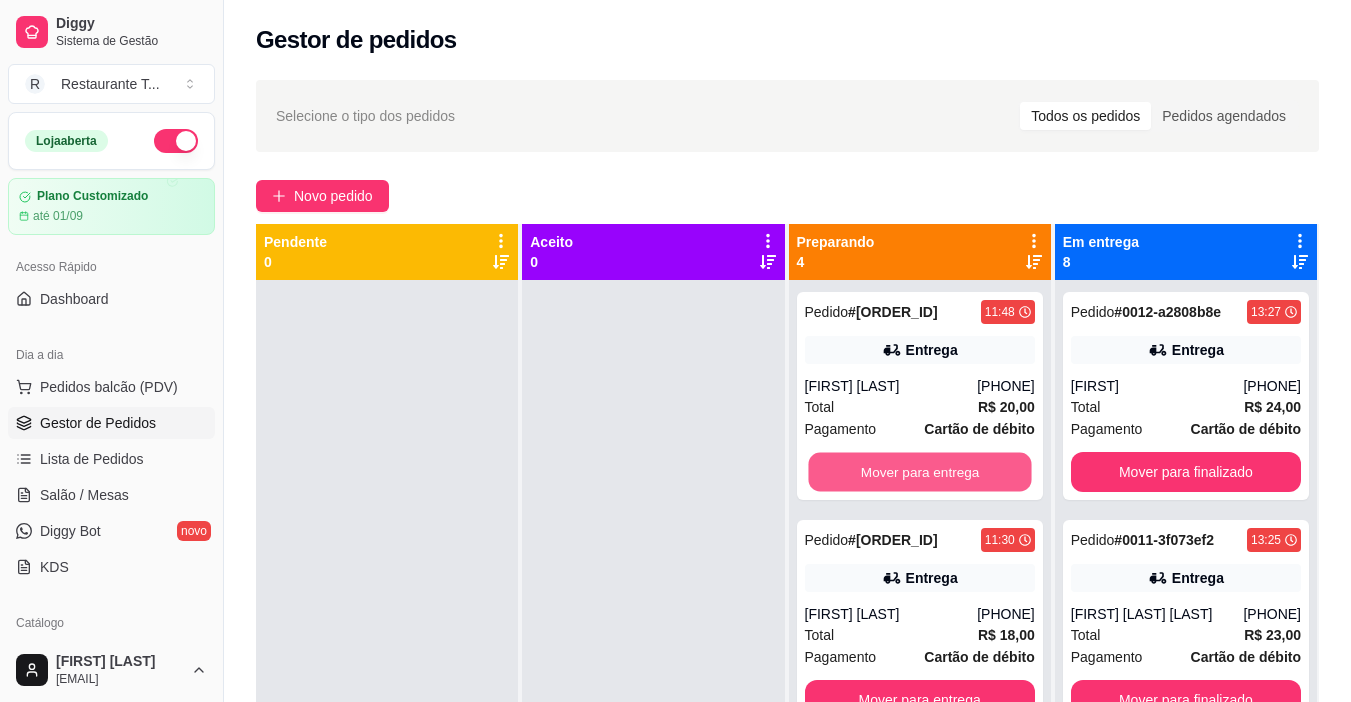 click on "Mover para entrega" at bounding box center (919, 472) 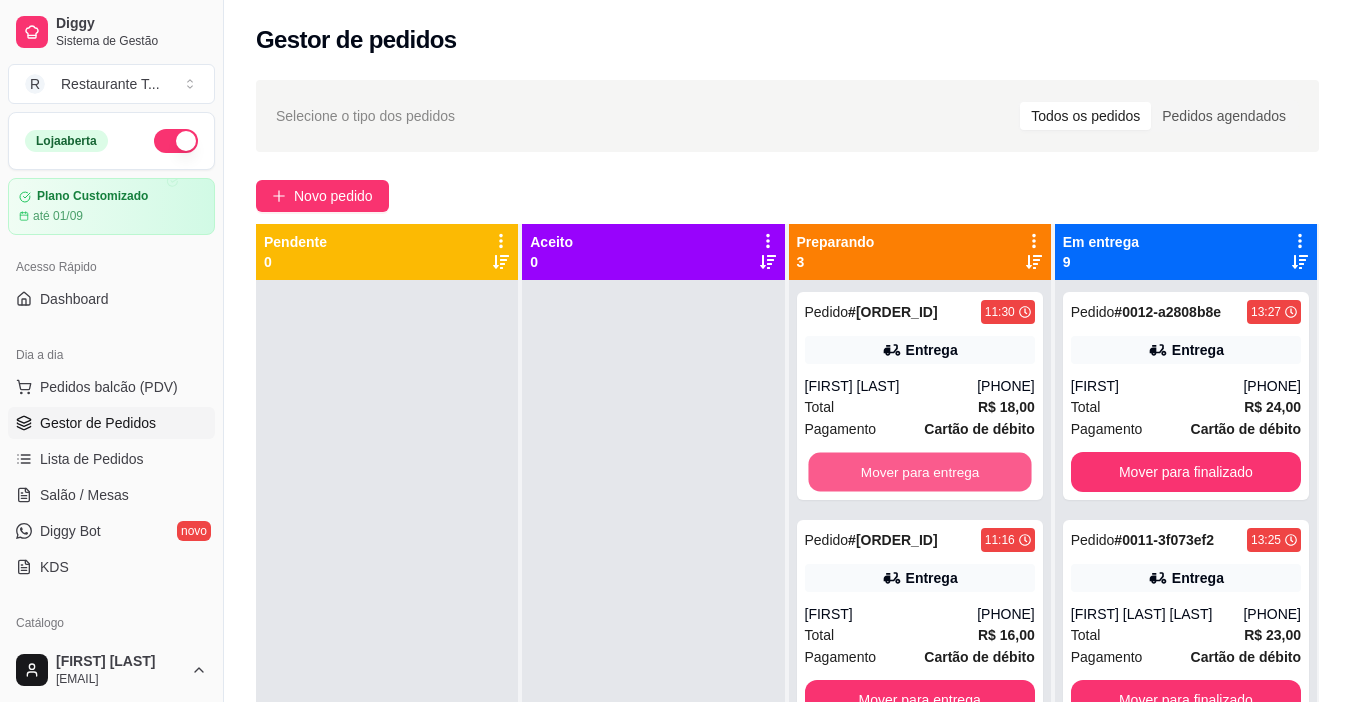 click on "Mover para entrega" at bounding box center (919, 472) 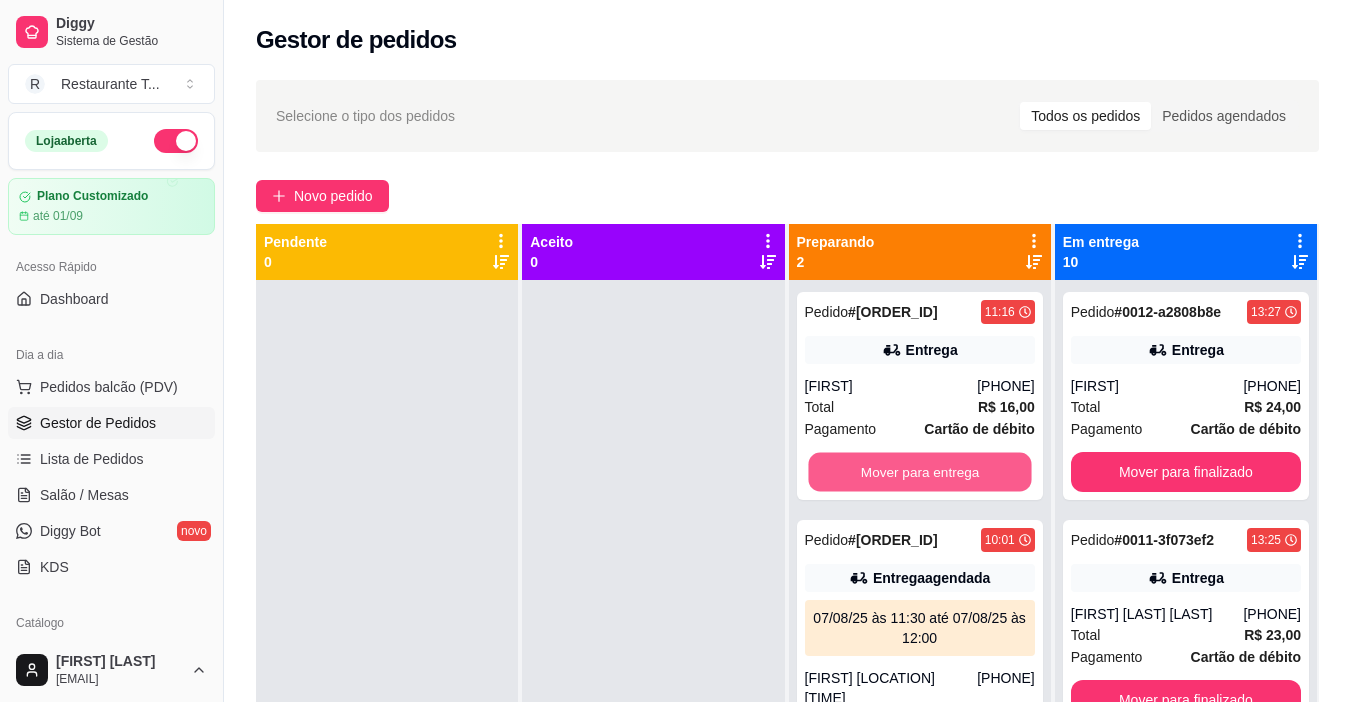 click on "Mover para entrega" at bounding box center [919, 472] 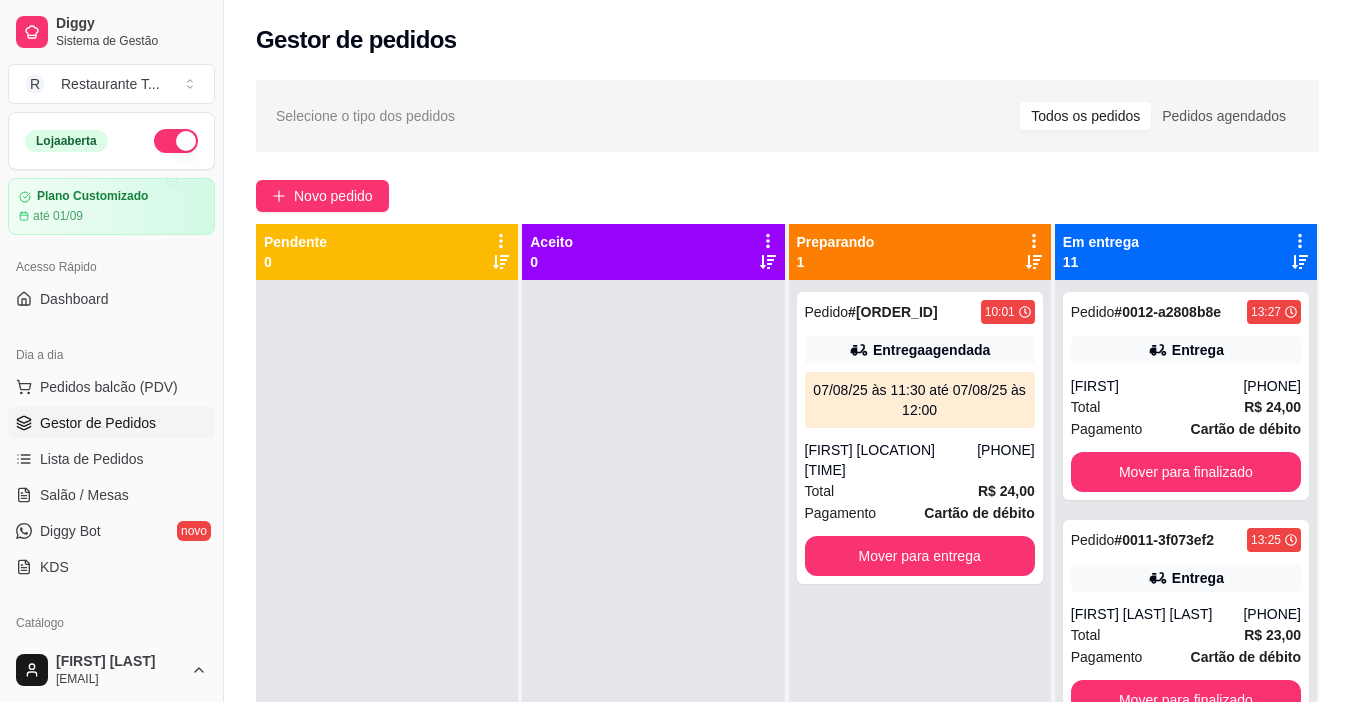 click on "[PHONE]" at bounding box center (1006, 460) 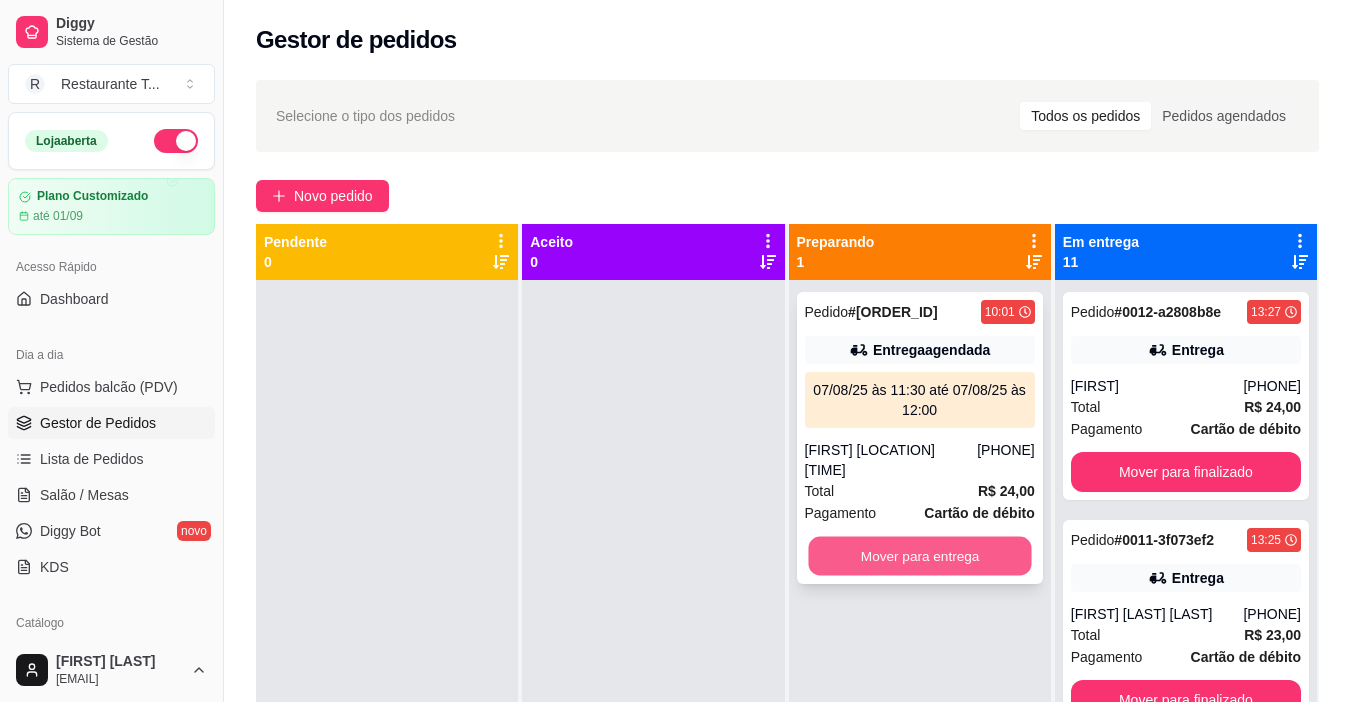 click on "Mover para entrega" at bounding box center [919, 556] 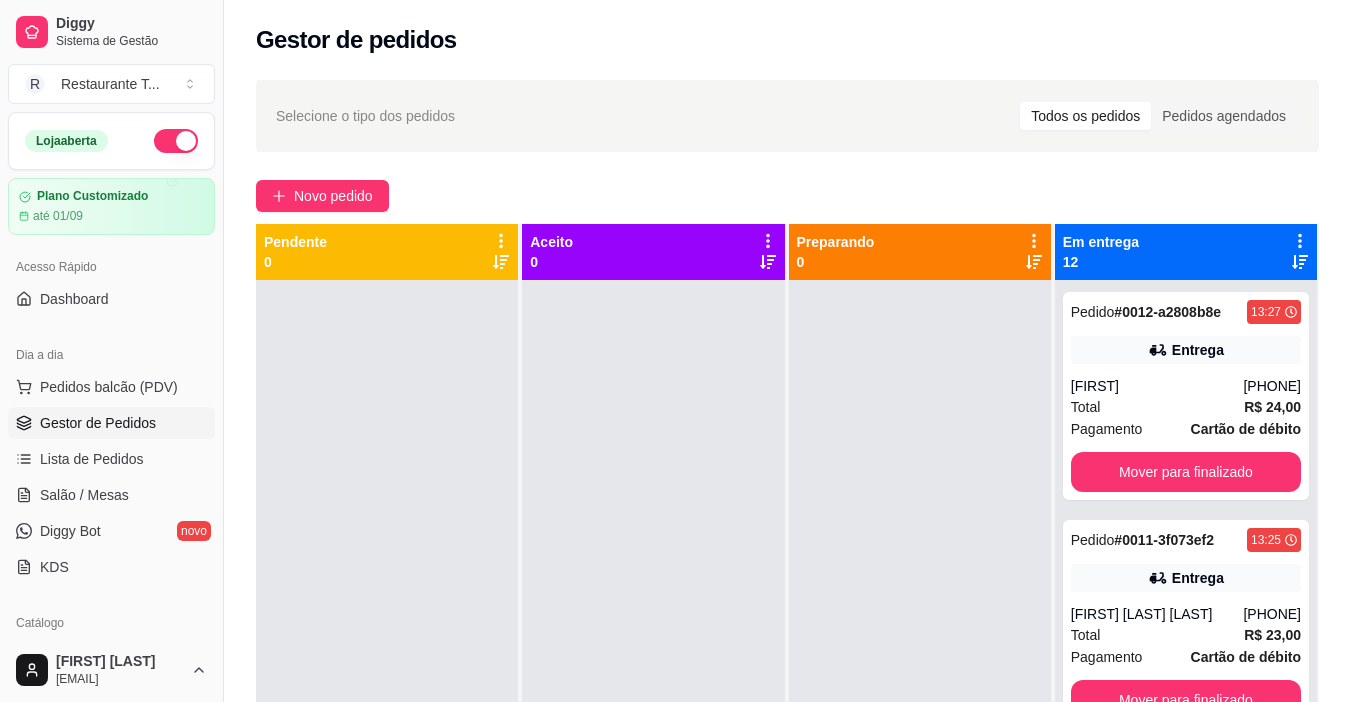 click on "Todos os pedidos" at bounding box center (1085, 116) 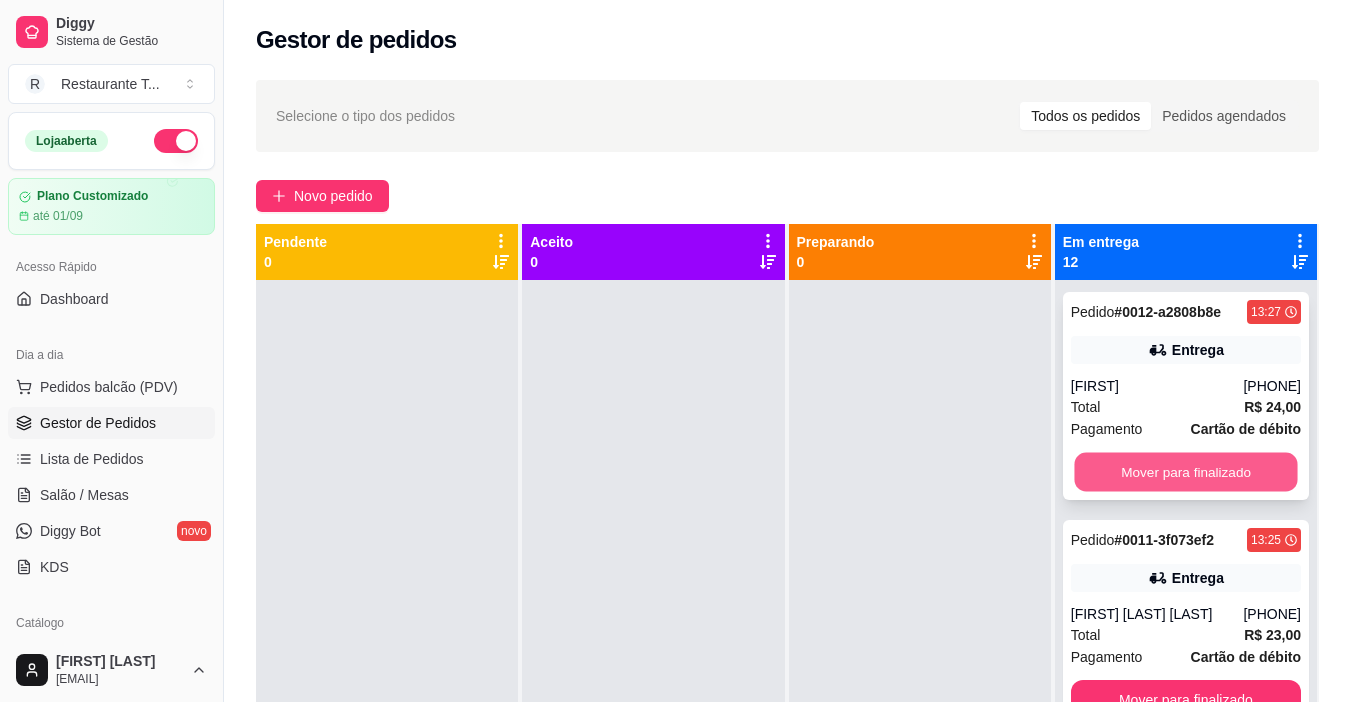 click on "Mover para finalizado" at bounding box center (1185, 472) 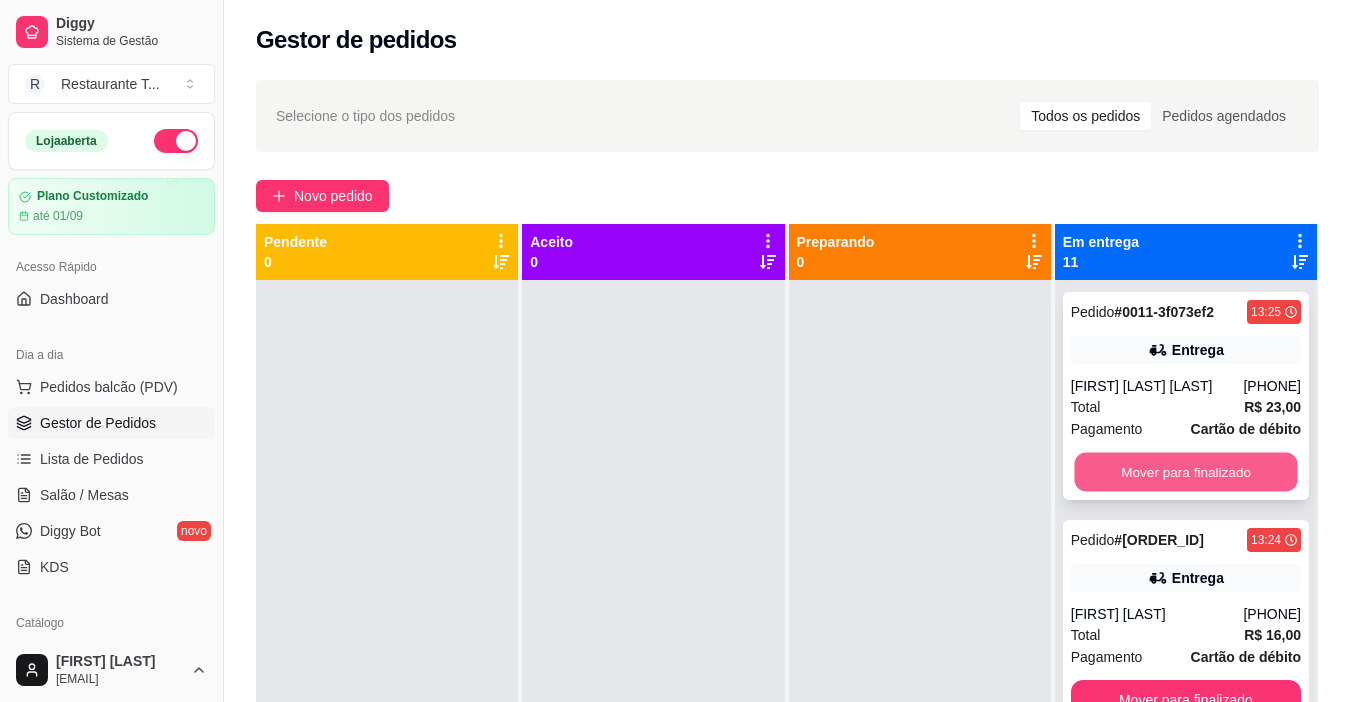 click on "Mover para finalizado" at bounding box center (1185, 472) 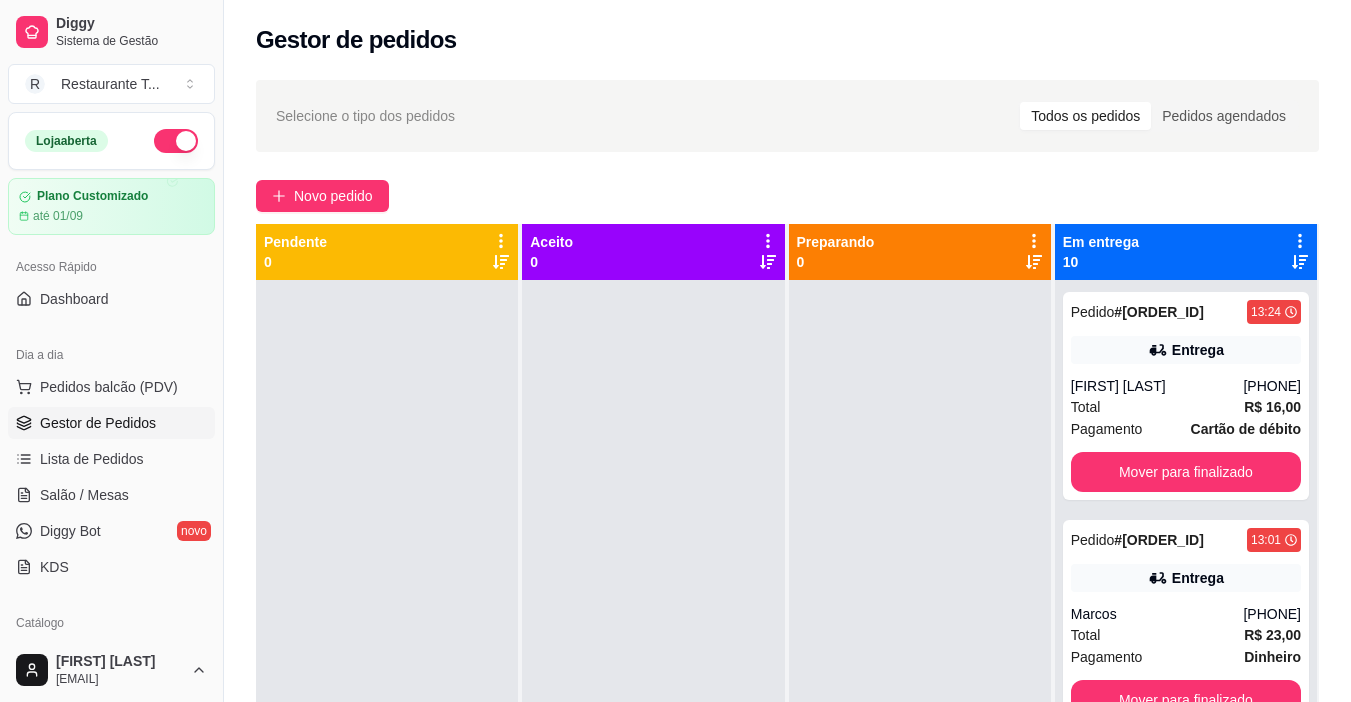 click on "Pedido  # 0010-78169a1d 13:24 Entrega Caua Ueslei  (61) 99874-0535 Total R$ 16,00 Pagamento Cartão de débito Mover para finalizado" at bounding box center [1186, 396] 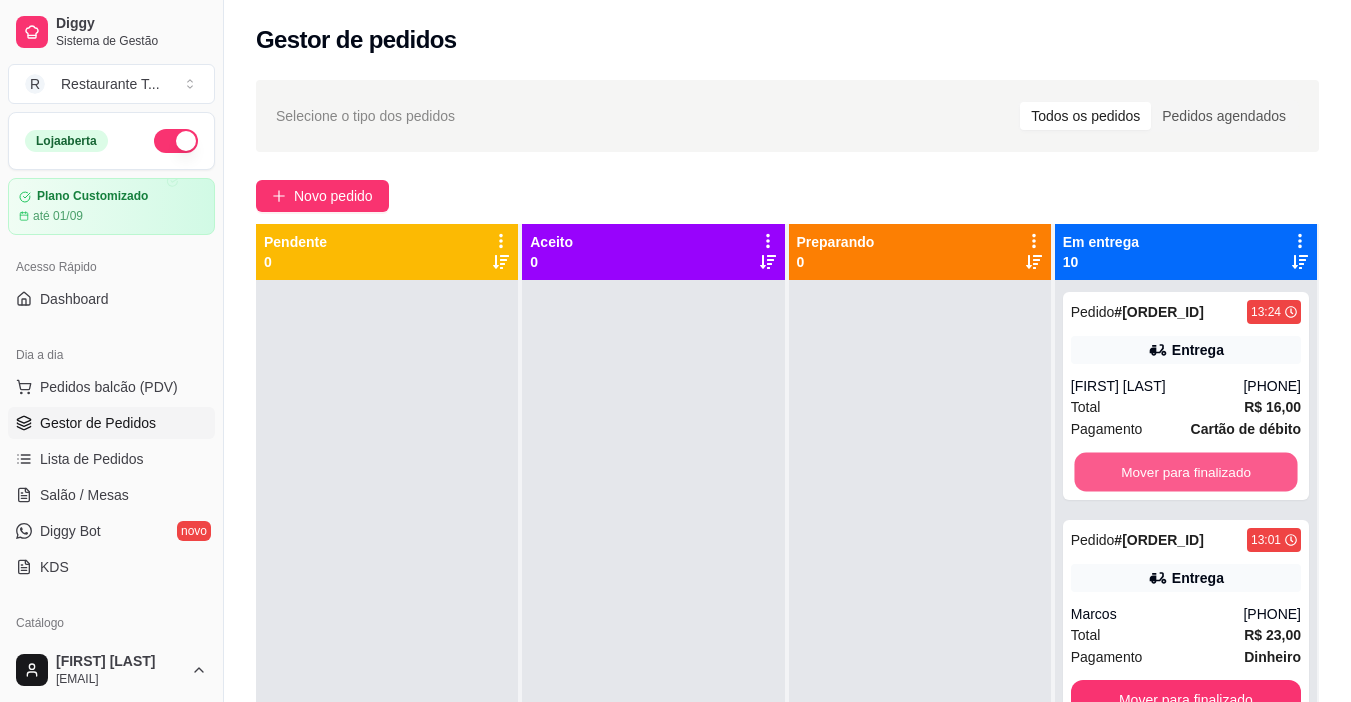 click on "Mover para finalizado" at bounding box center [1185, 472] 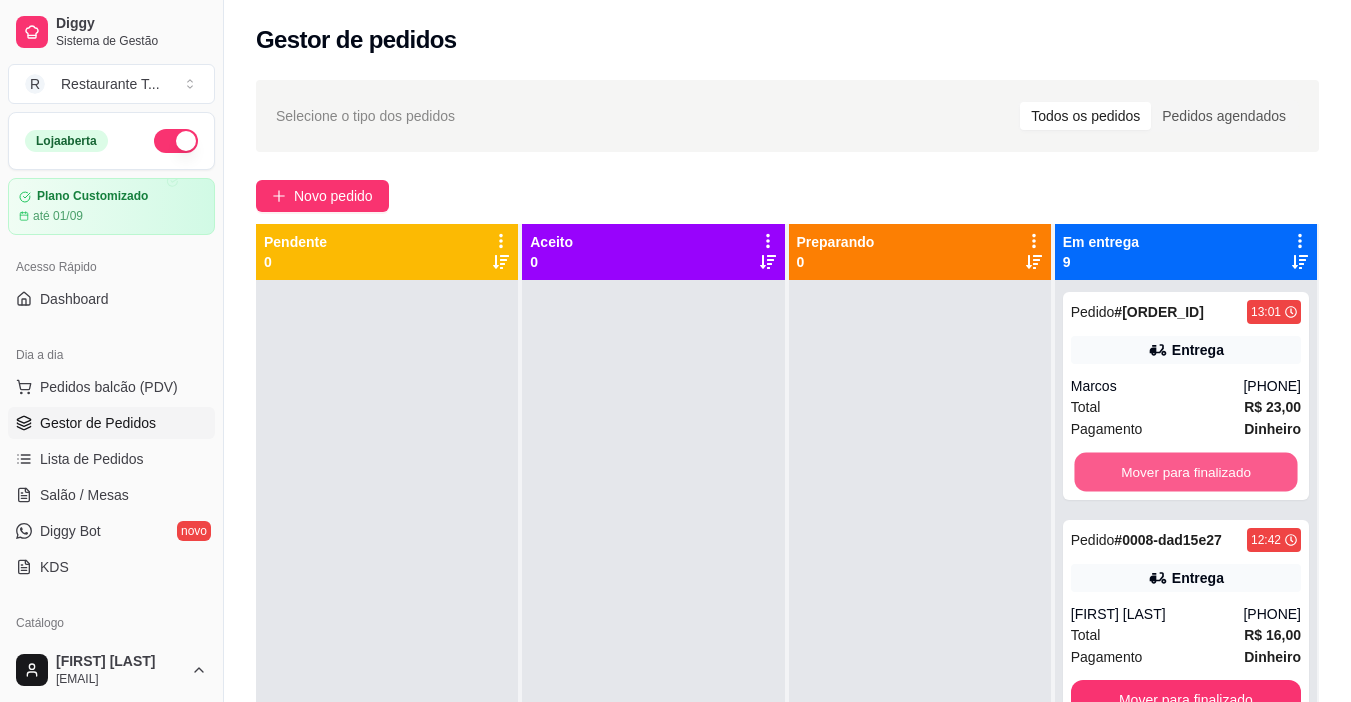 click on "Mover para finalizado" at bounding box center [1185, 472] 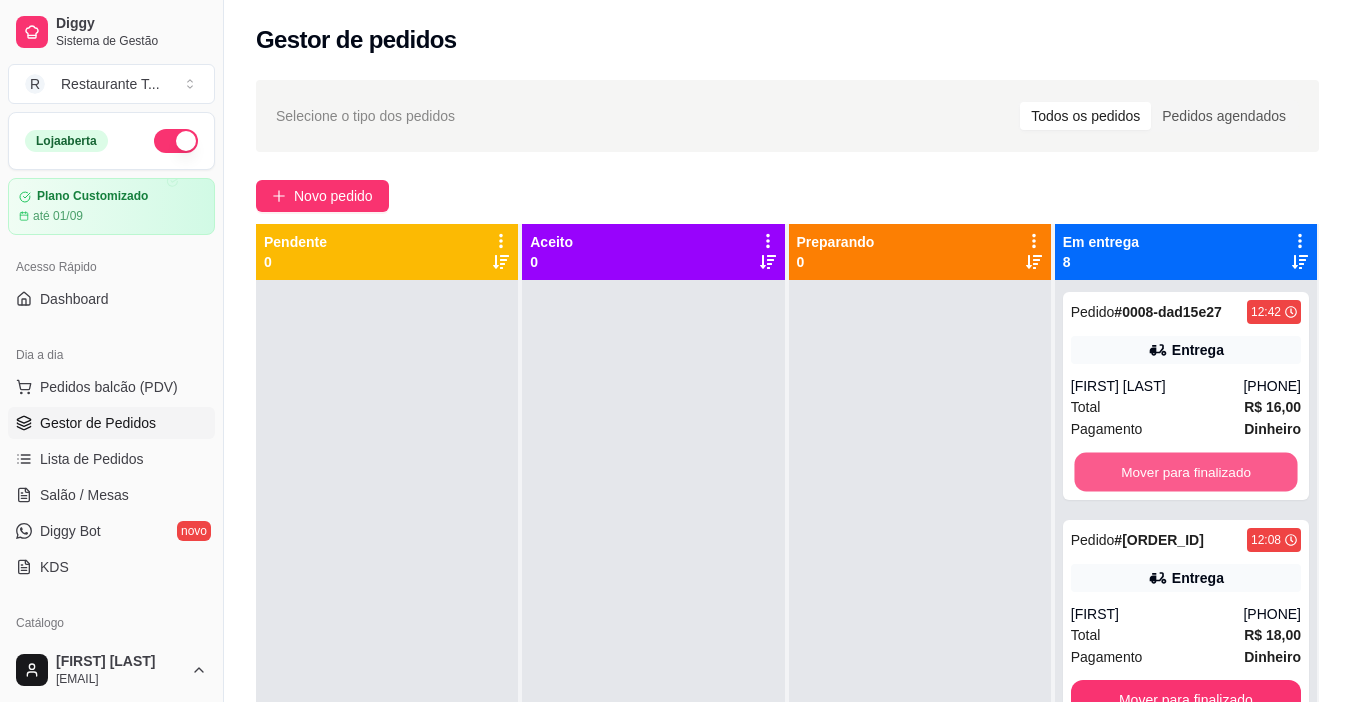 click on "Mover para finalizado" at bounding box center [1185, 472] 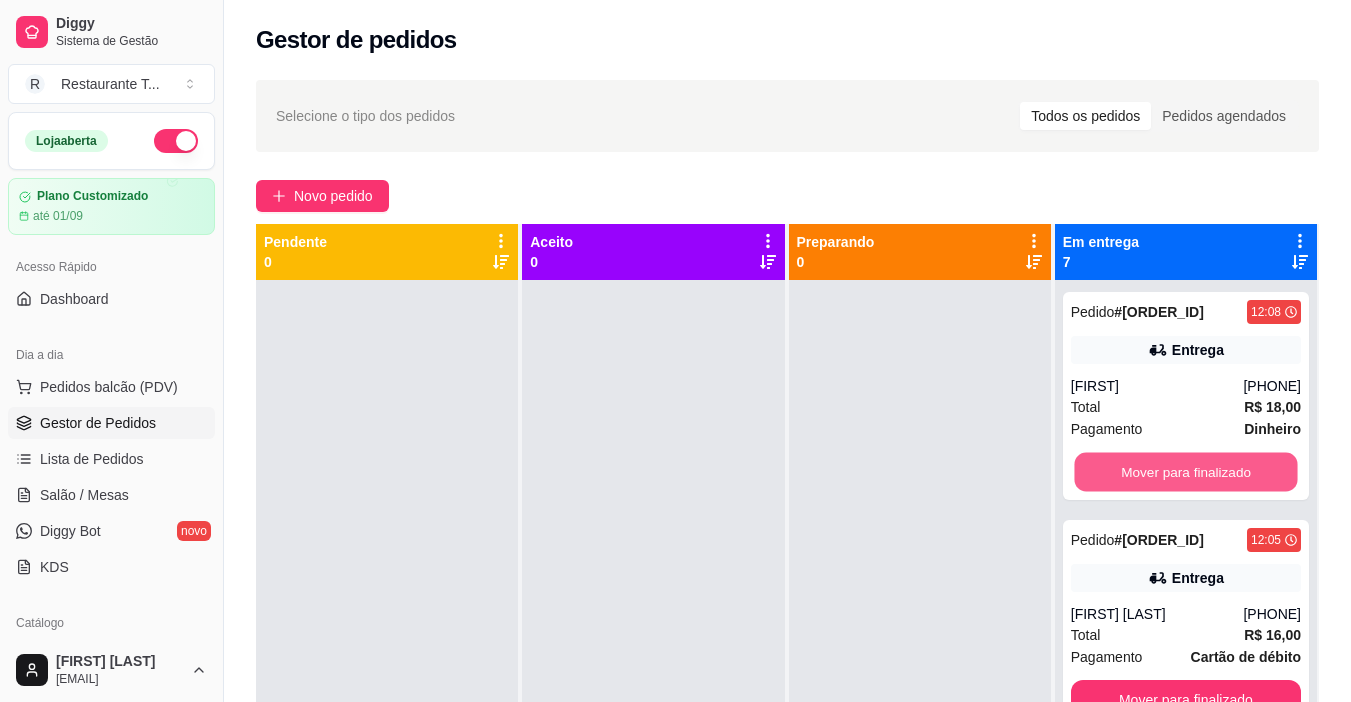 click on "Mover para finalizado" at bounding box center (1185, 472) 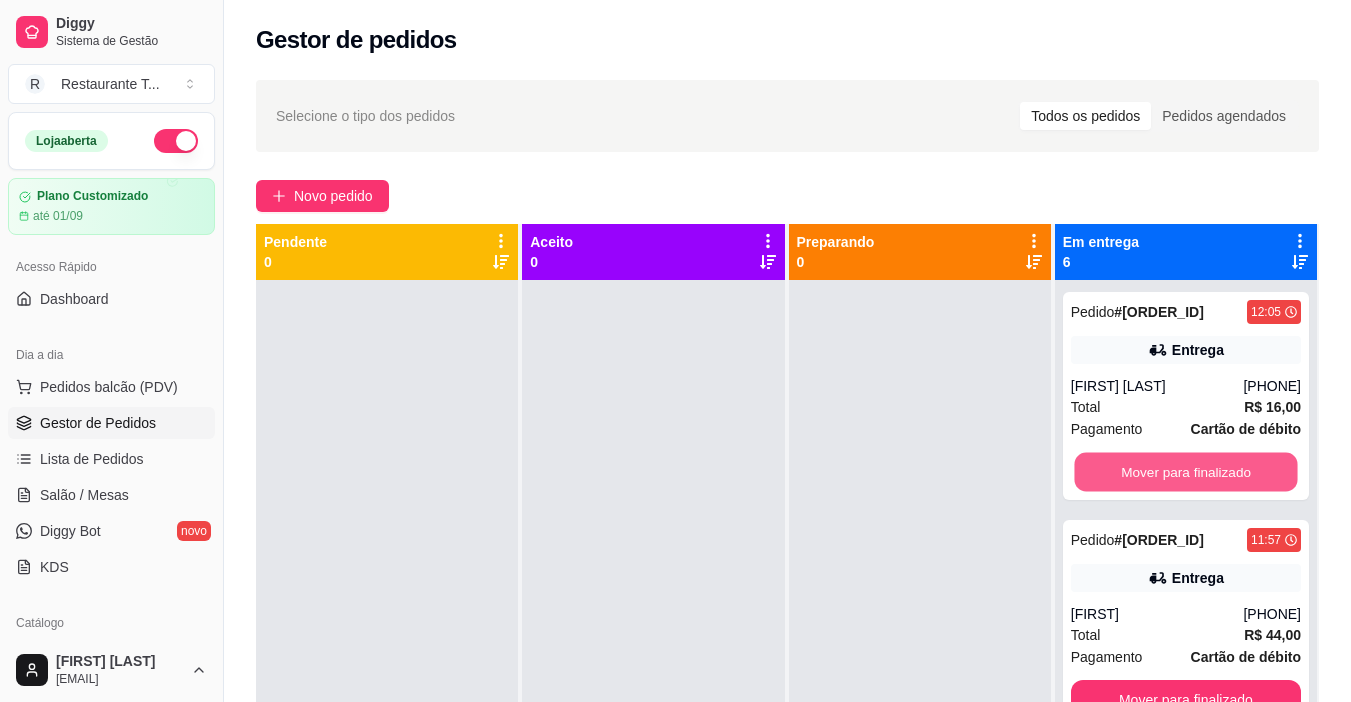 click on "Mover para finalizado" at bounding box center (1185, 472) 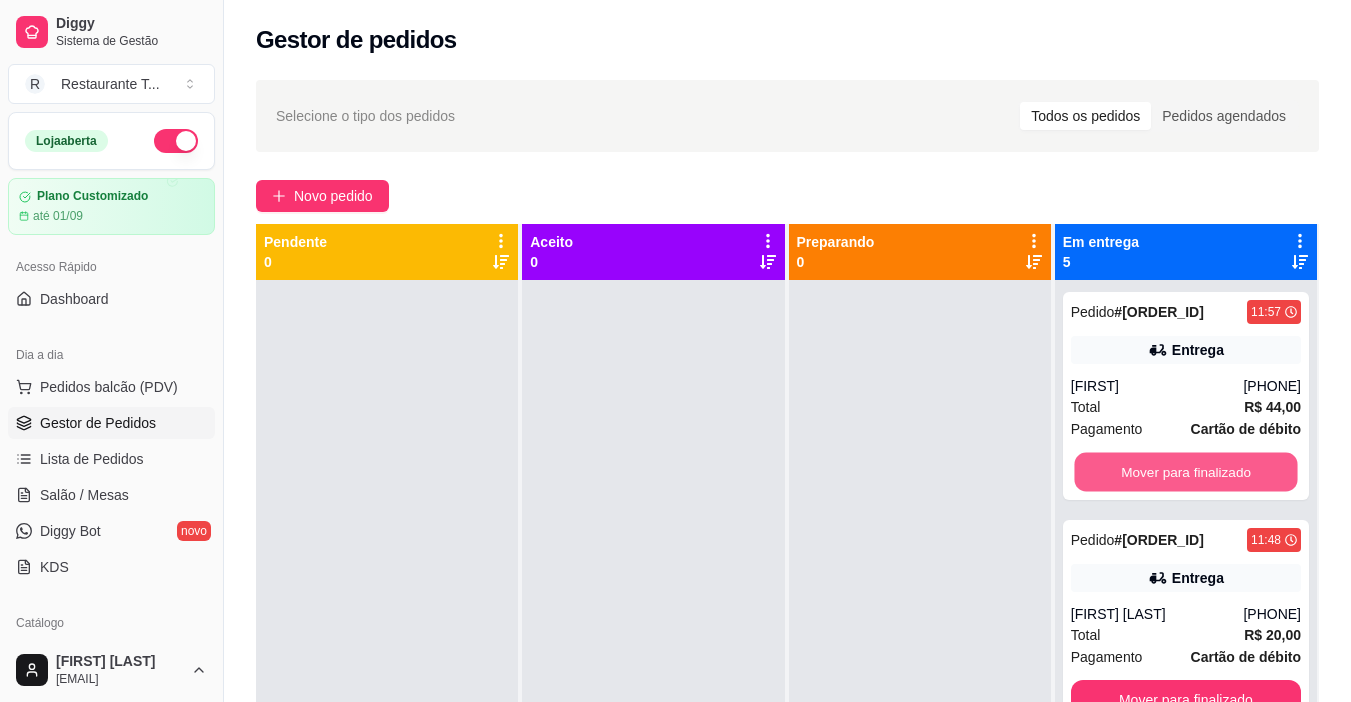 click on "Mover para finalizado" at bounding box center [1185, 472] 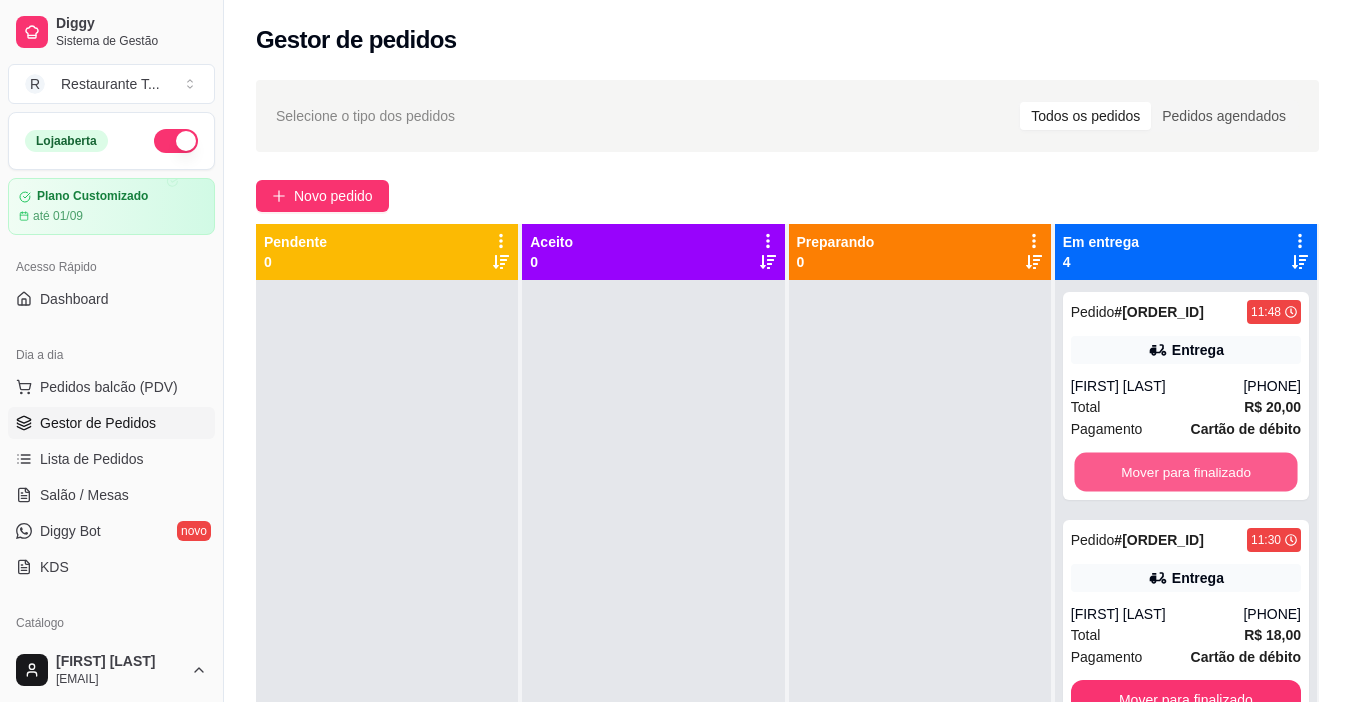 click on "Mover para finalizado" at bounding box center (1185, 472) 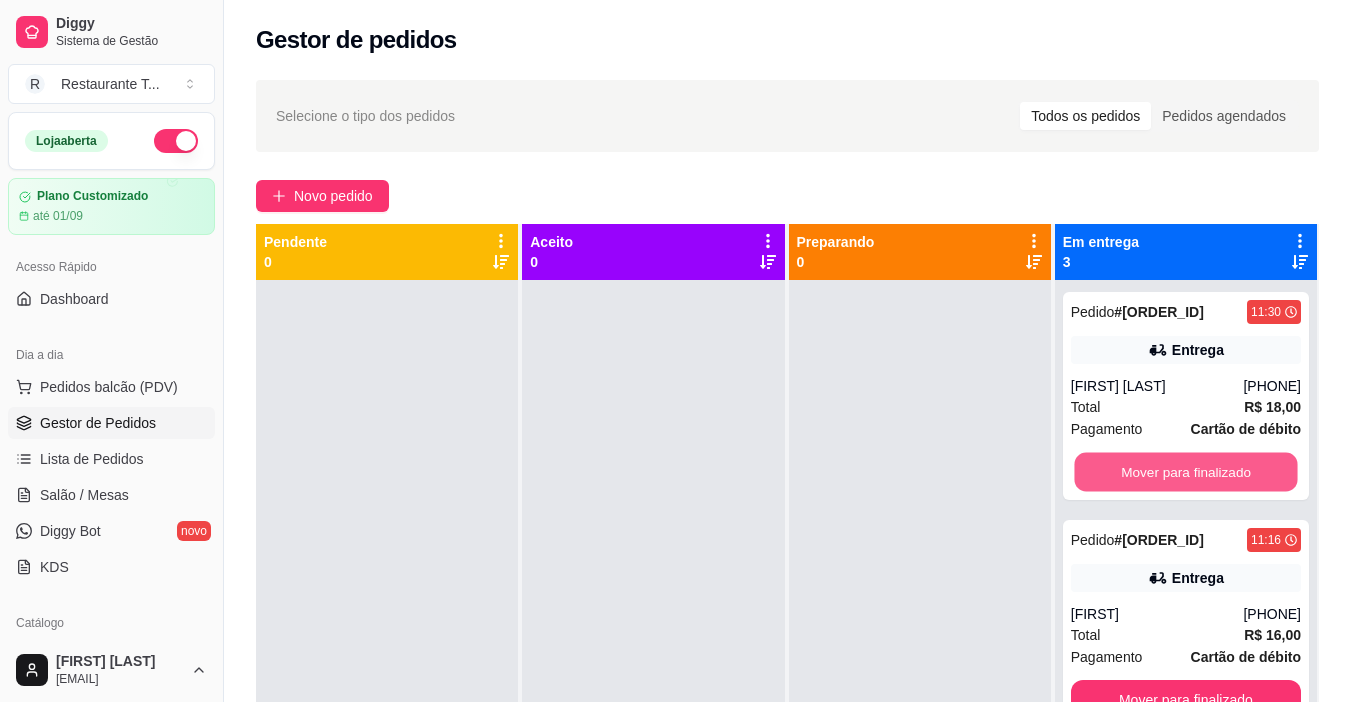 click on "Mover para finalizado" at bounding box center [1185, 472] 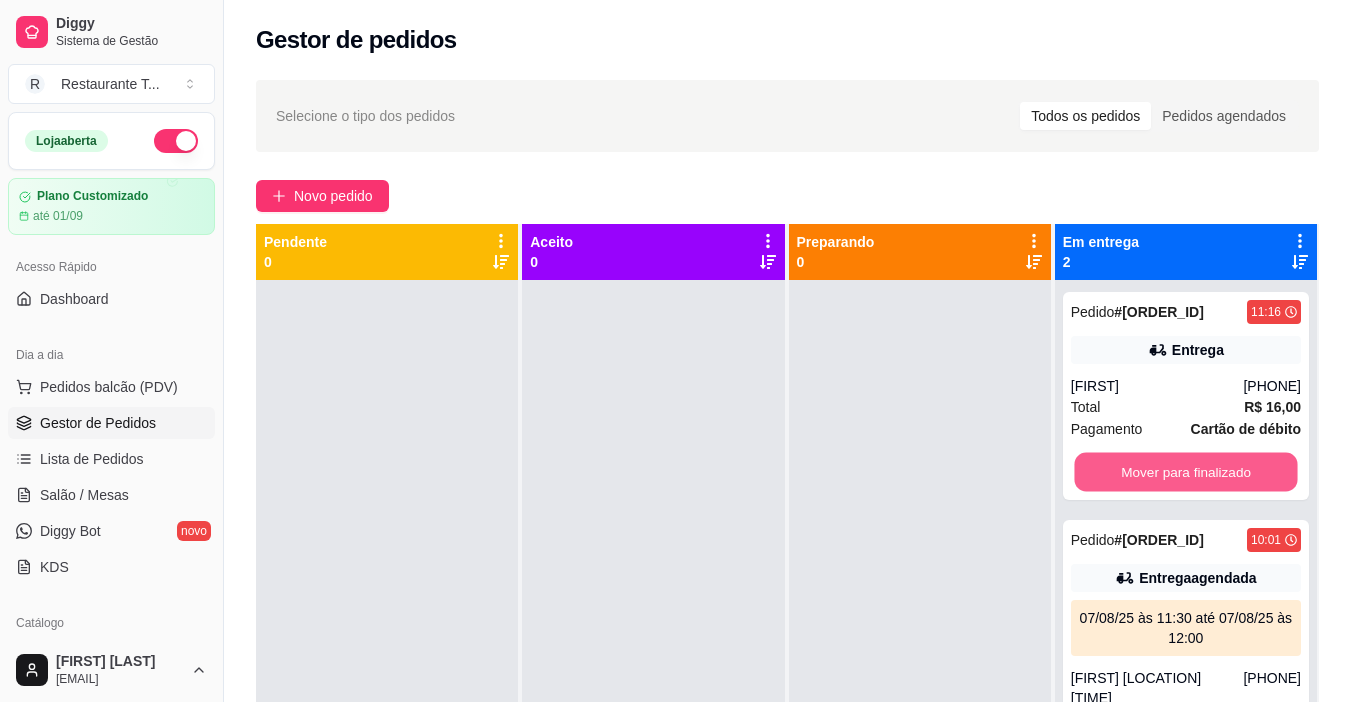 click on "Mover para finalizado" at bounding box center (1185, 472) 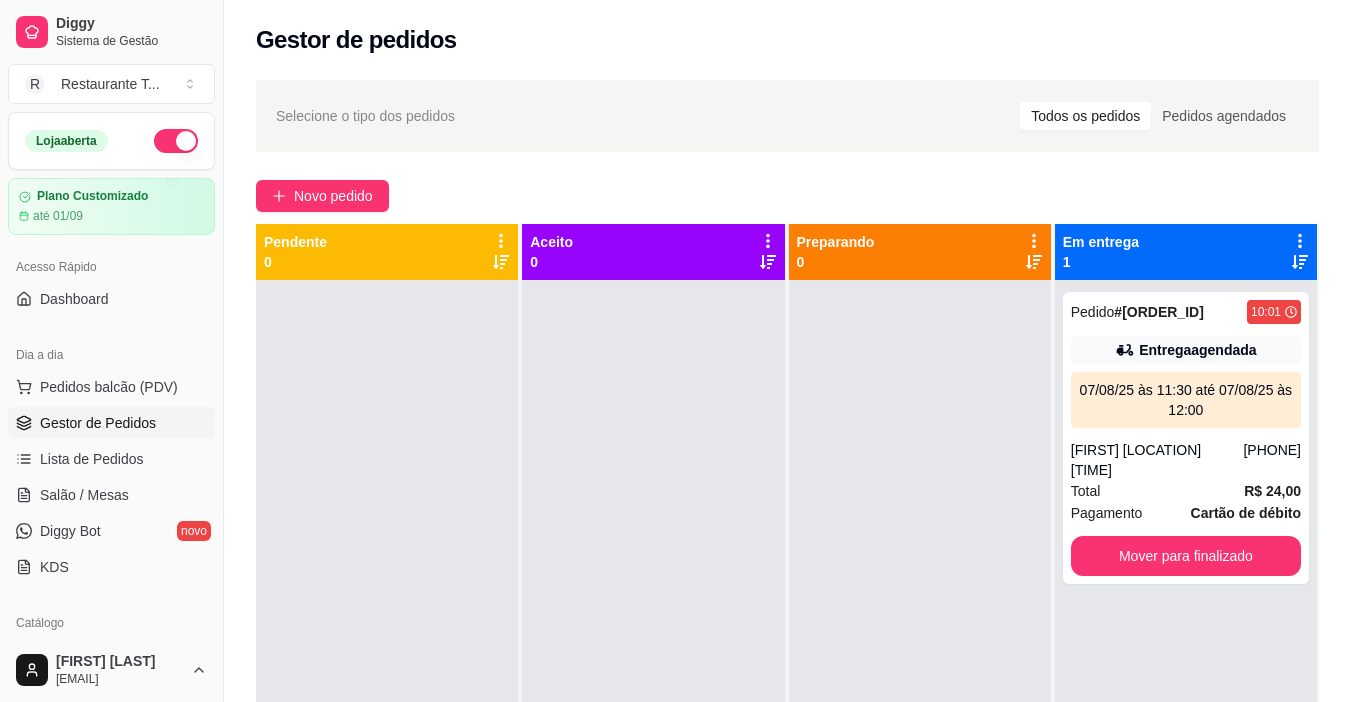 click on "[FIRST] [BRAND] [LOCATION] [TIME]" at bounding box center (1157, 460) 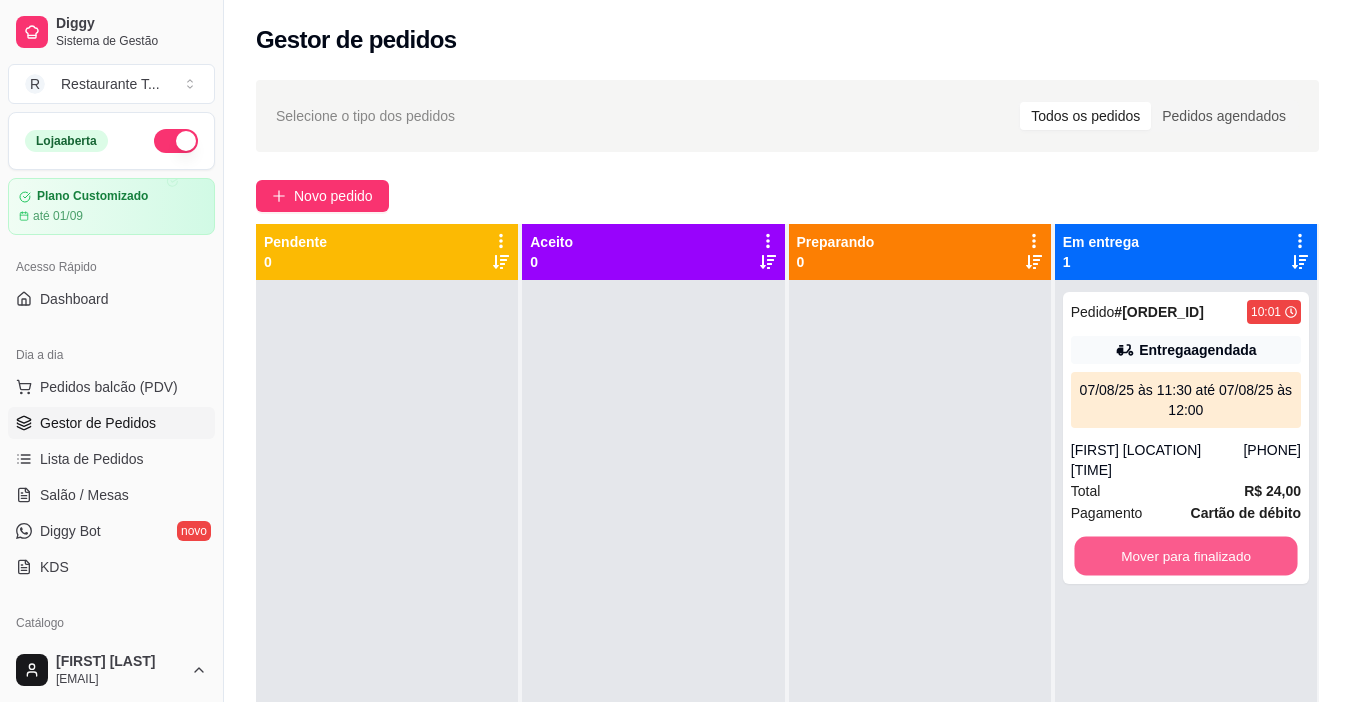 click on "Mover para finalizado" at bounding box center (1185, 556) 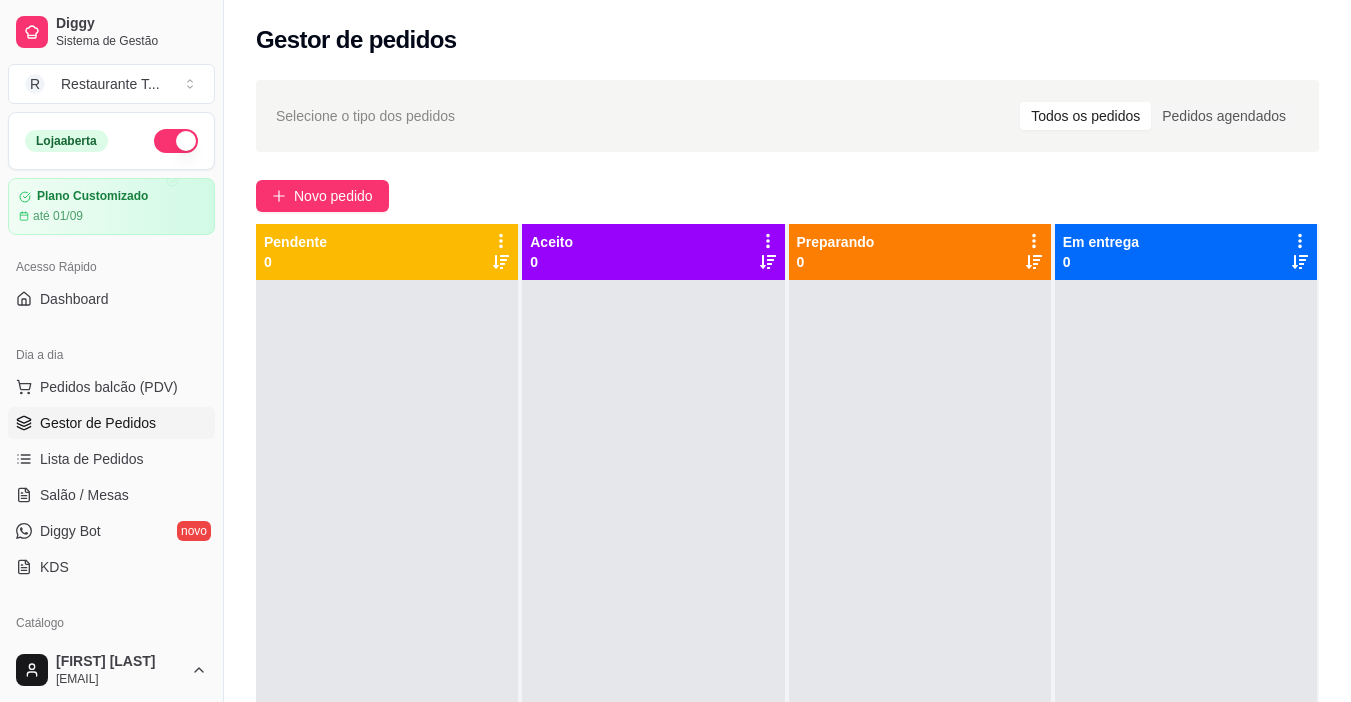 click on "Todos os pedidos" at bounding box center (1085, 116) 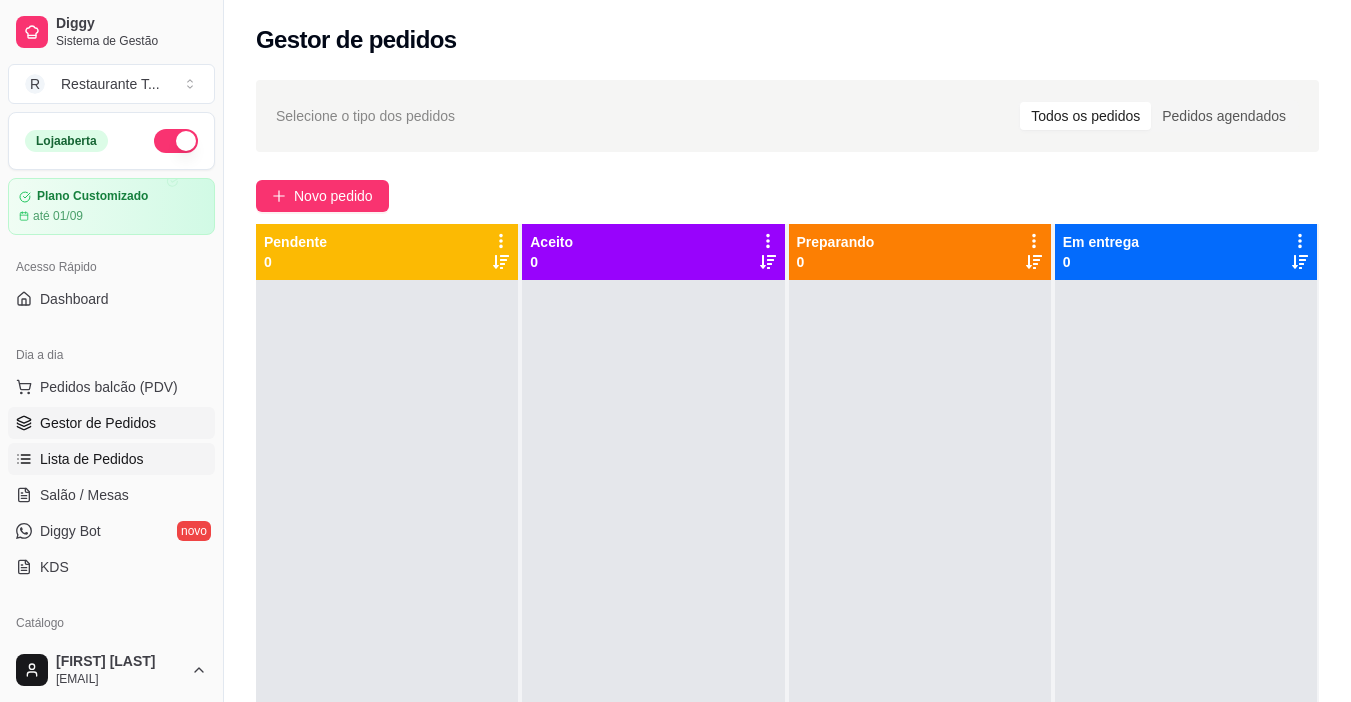 click on "Lista de Pedidos" at bounding box center [92, 459] 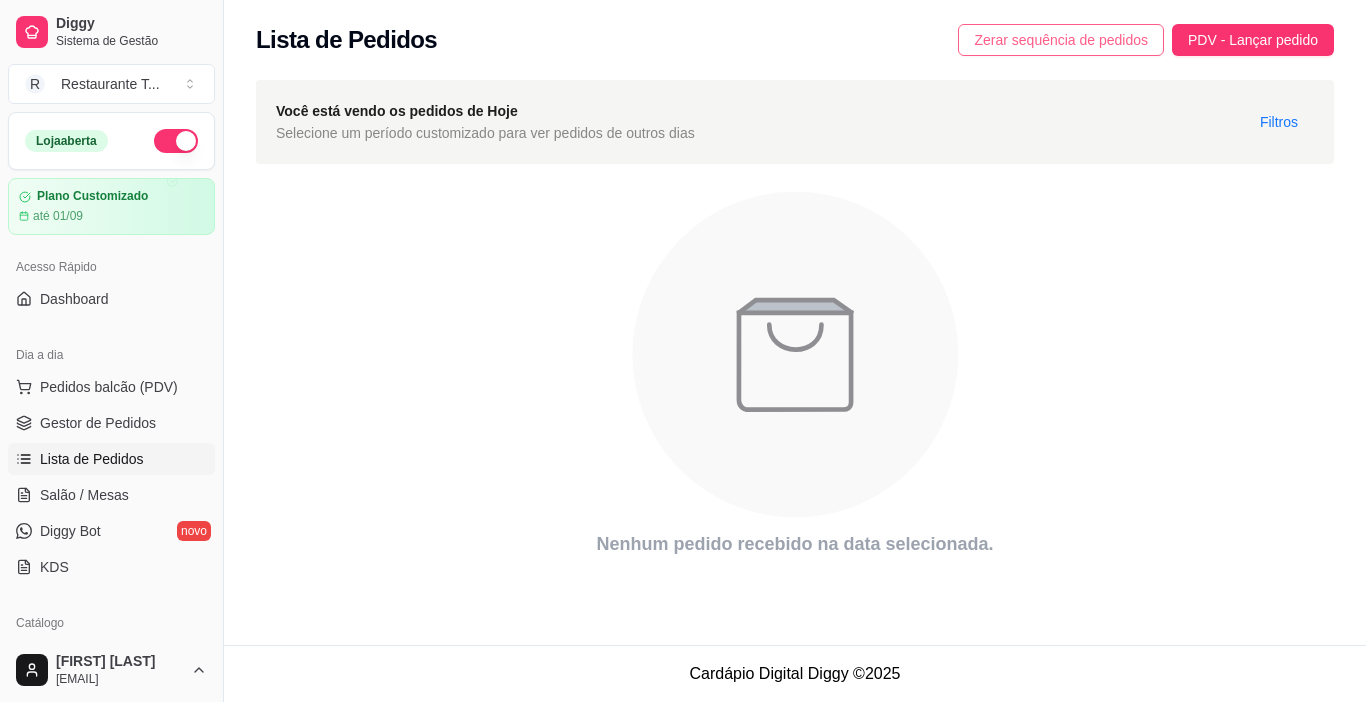 click on "Zerar sequência de pedidos" at bounding box center (1061, 40) 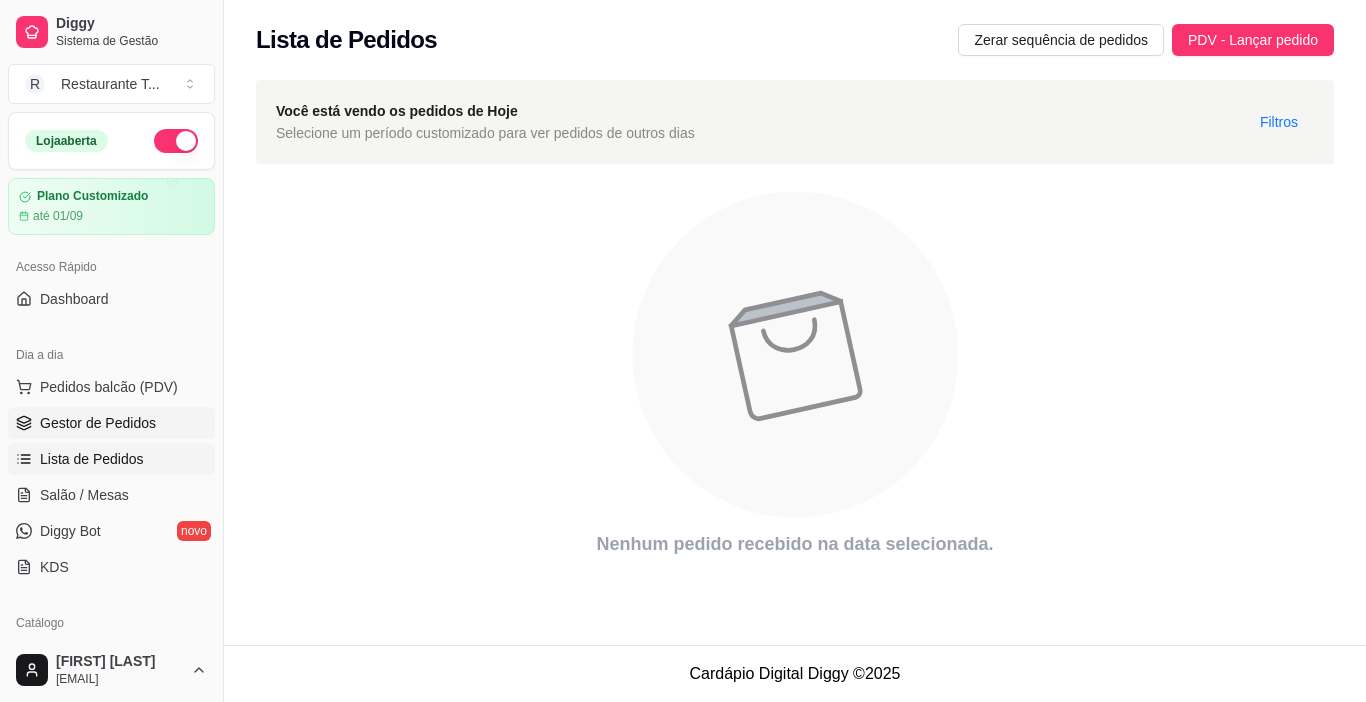 click on "Gestor de Pedidos" at bounding box center (98, 423) 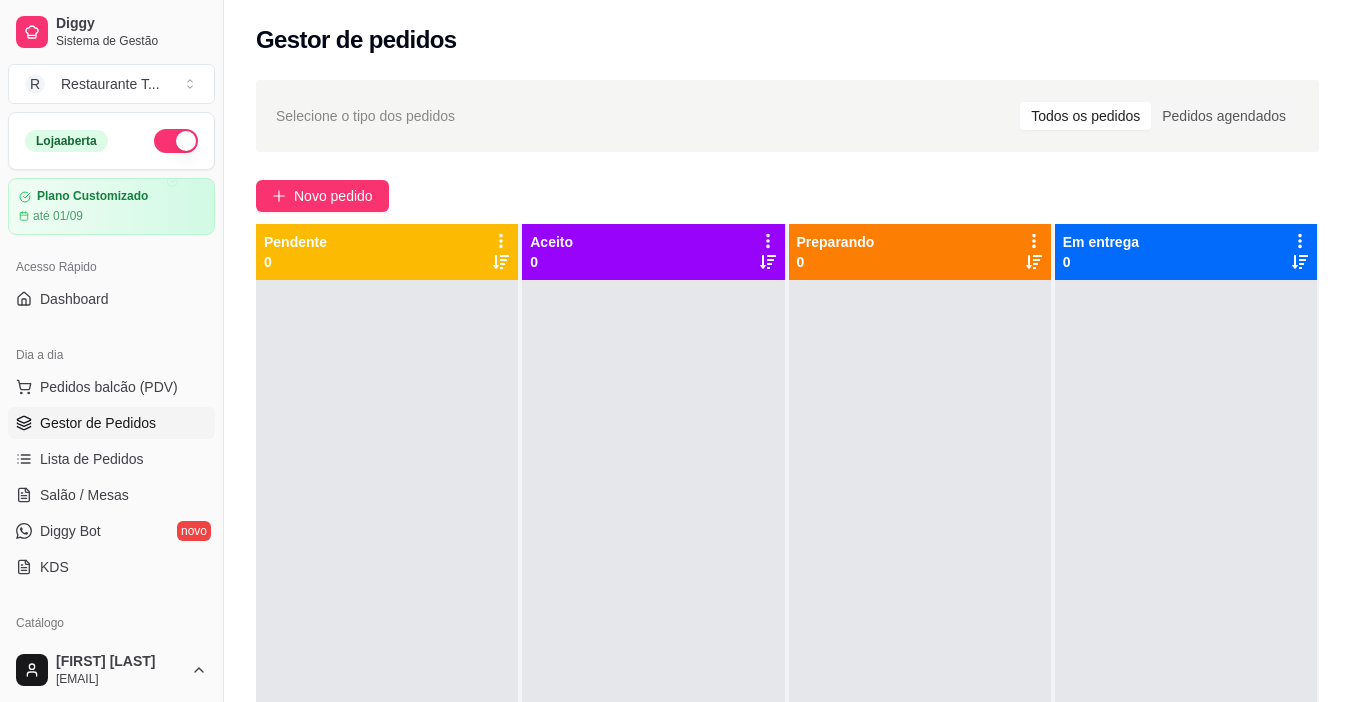 click at bounding box center (653, 631) 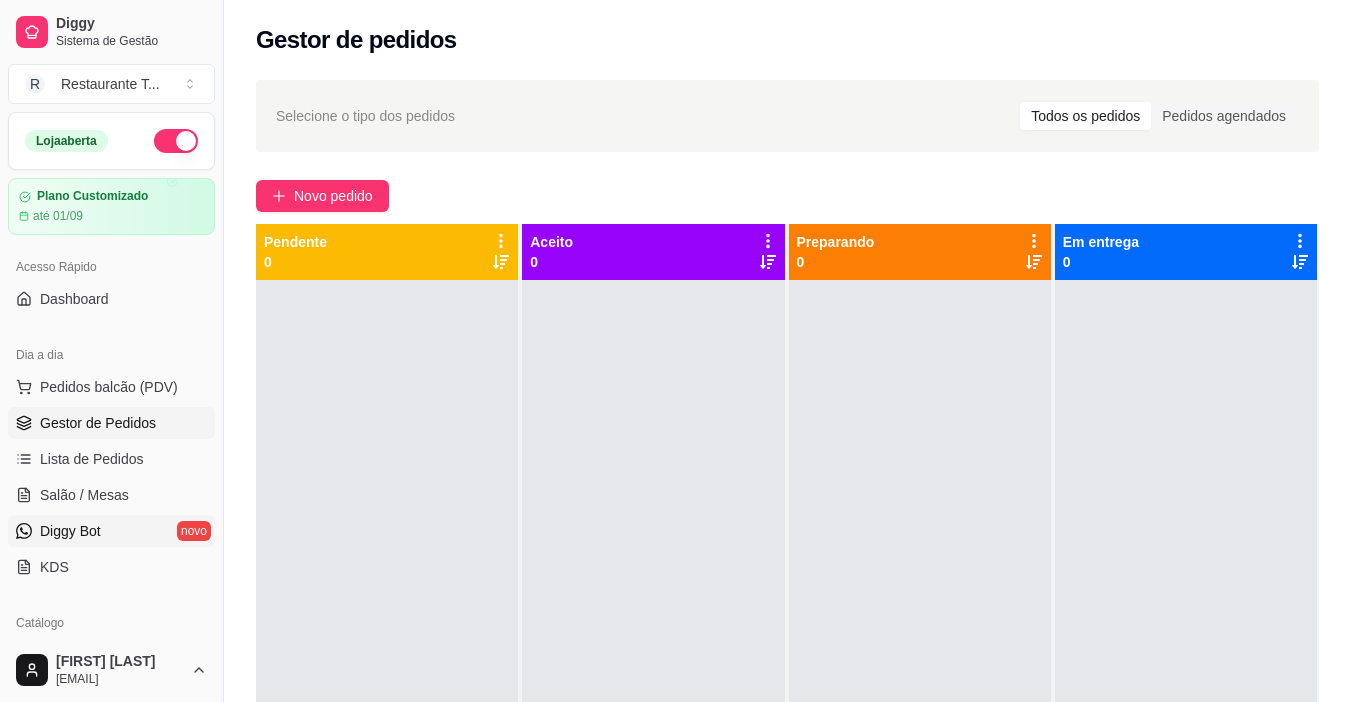 click on "Diggy Bot" at bounding box center [70, 531] 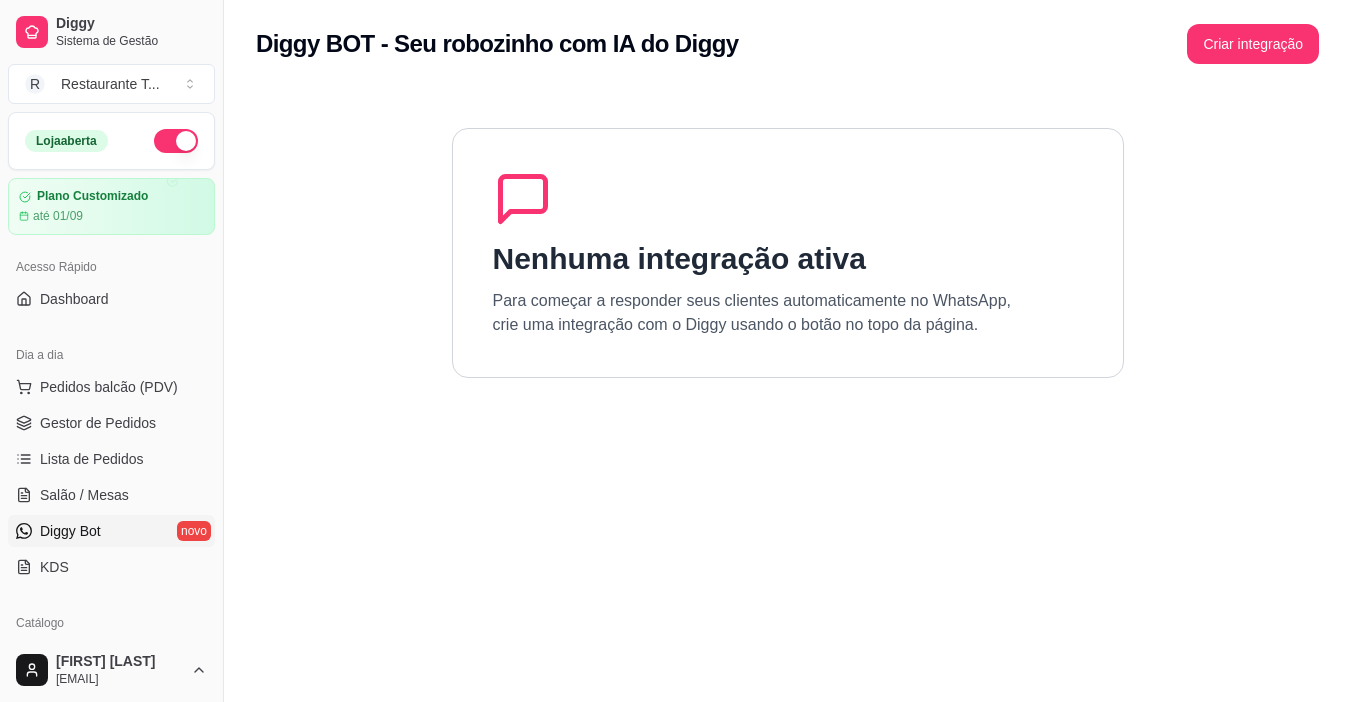 click on "Diggy Bot" at bounding box center (70, 531) 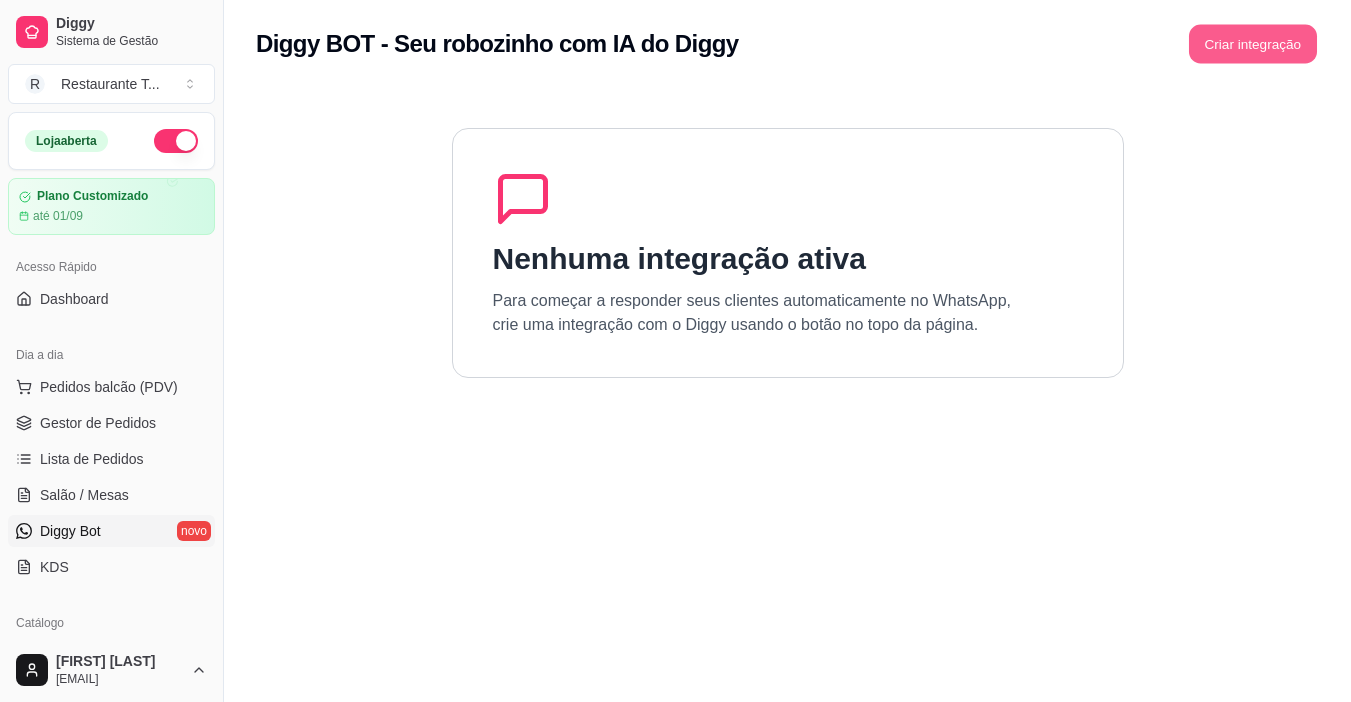 click on "Criar integração" at bounding box center (1253, 44) 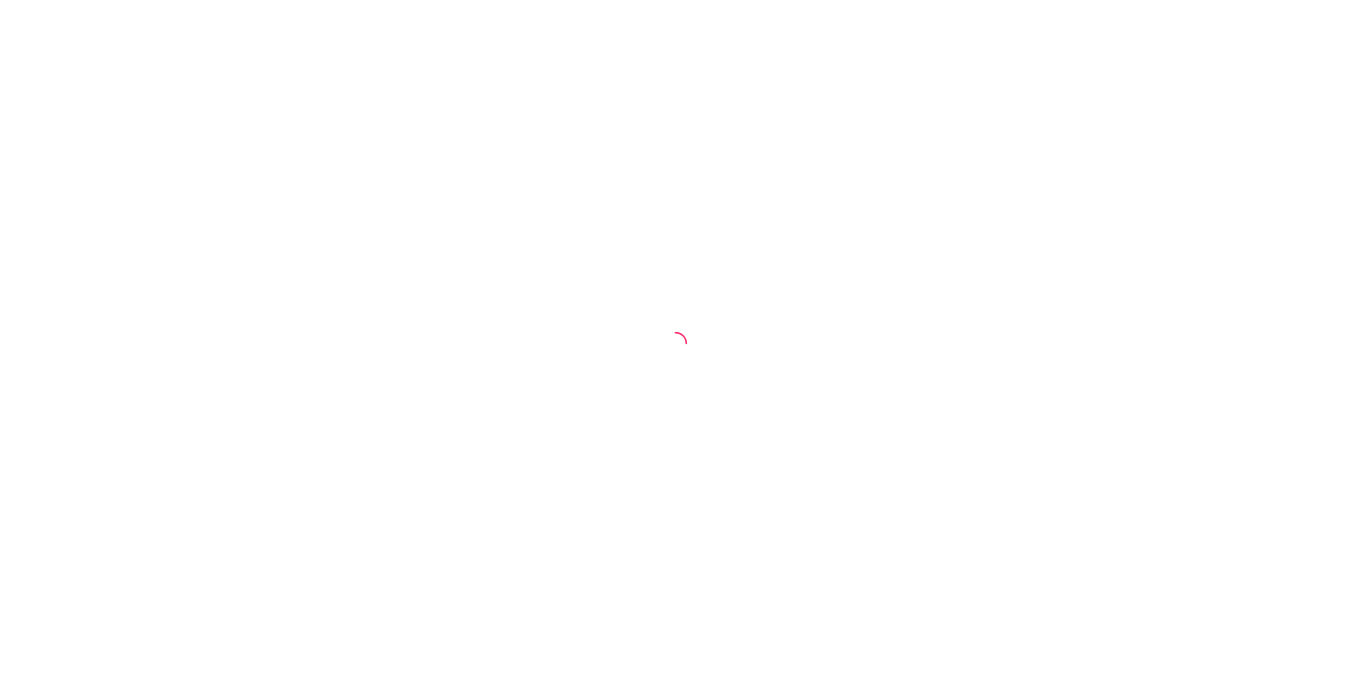 scroll, scrollTop: 0, scrollLeft: 0, axis: both 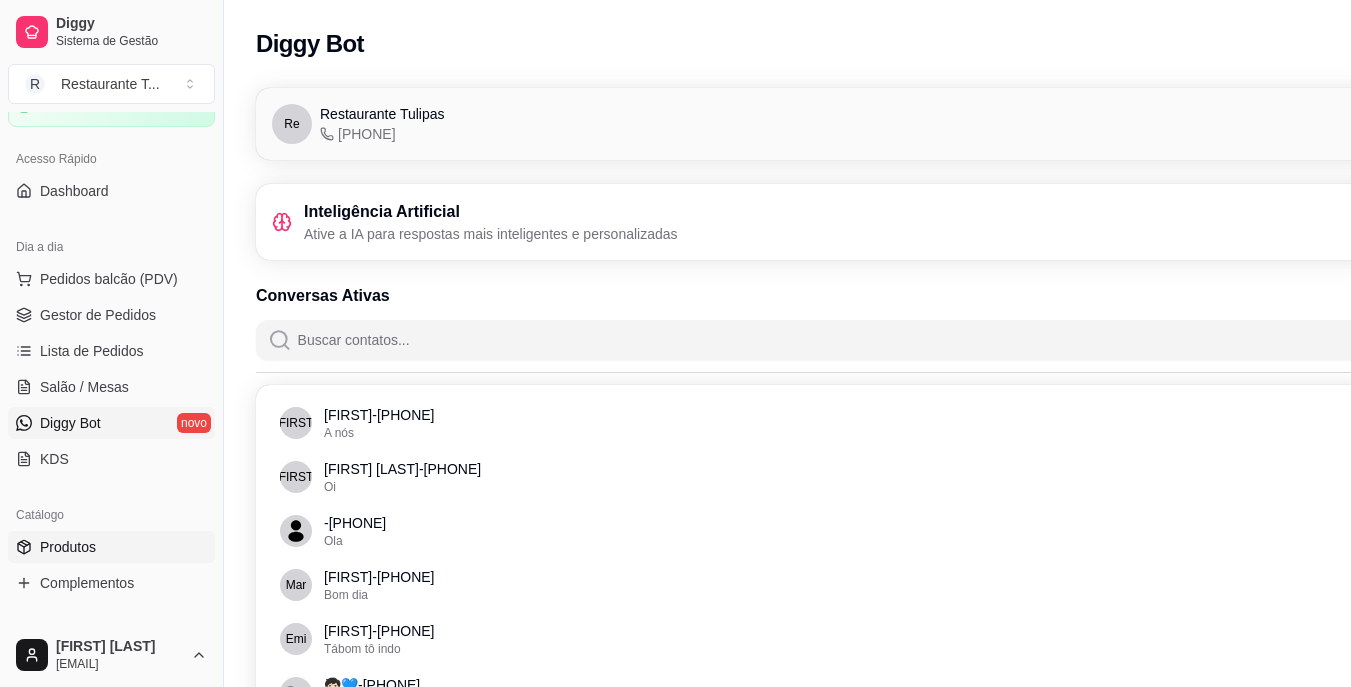 click on "Produtos" at bounding box center (68, 547) 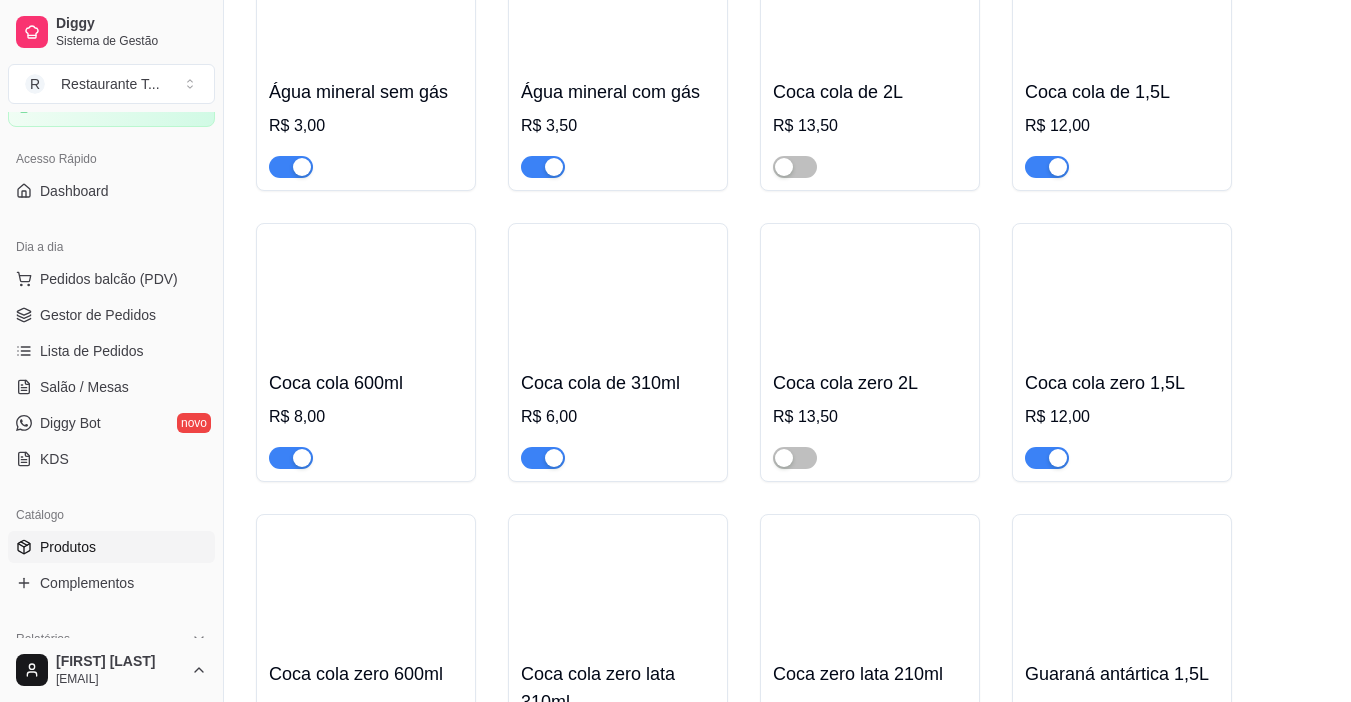 scroll, scrollTop: 2591, scrollLeft: 0, axis: vertical 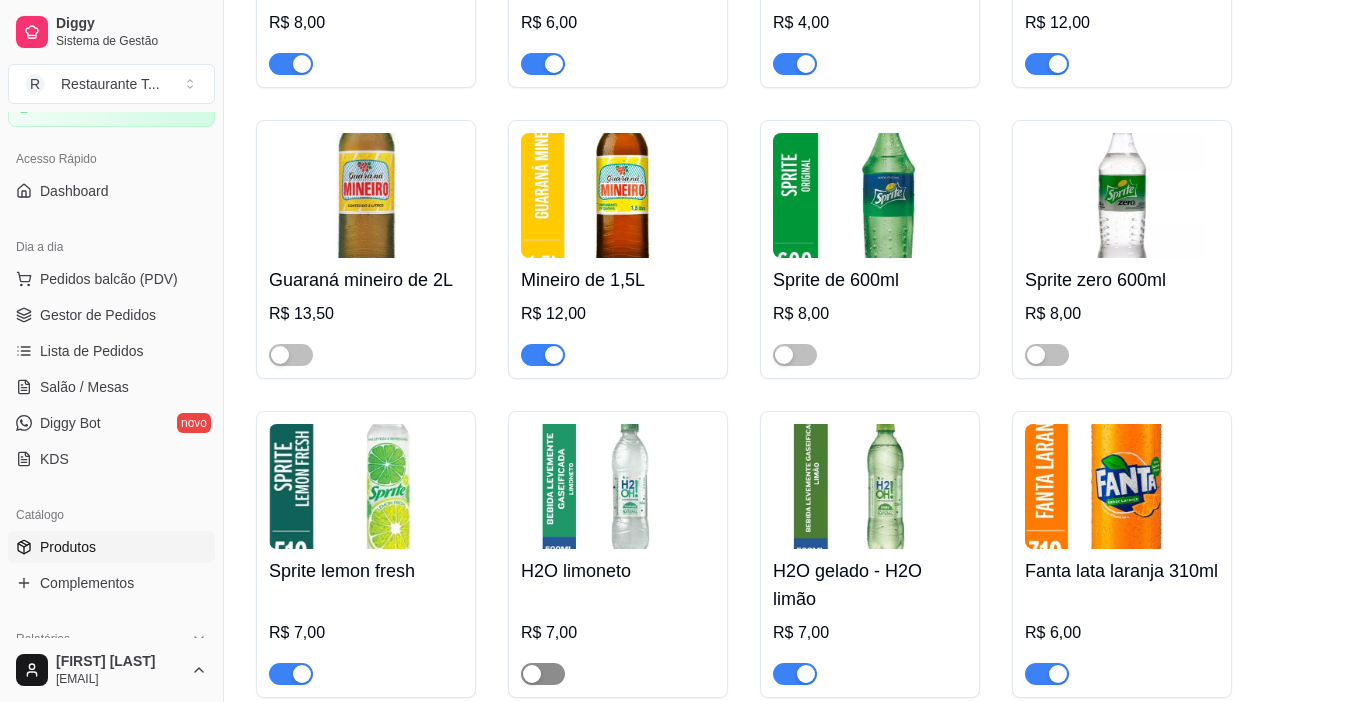 click at bounding box center (543, 674) 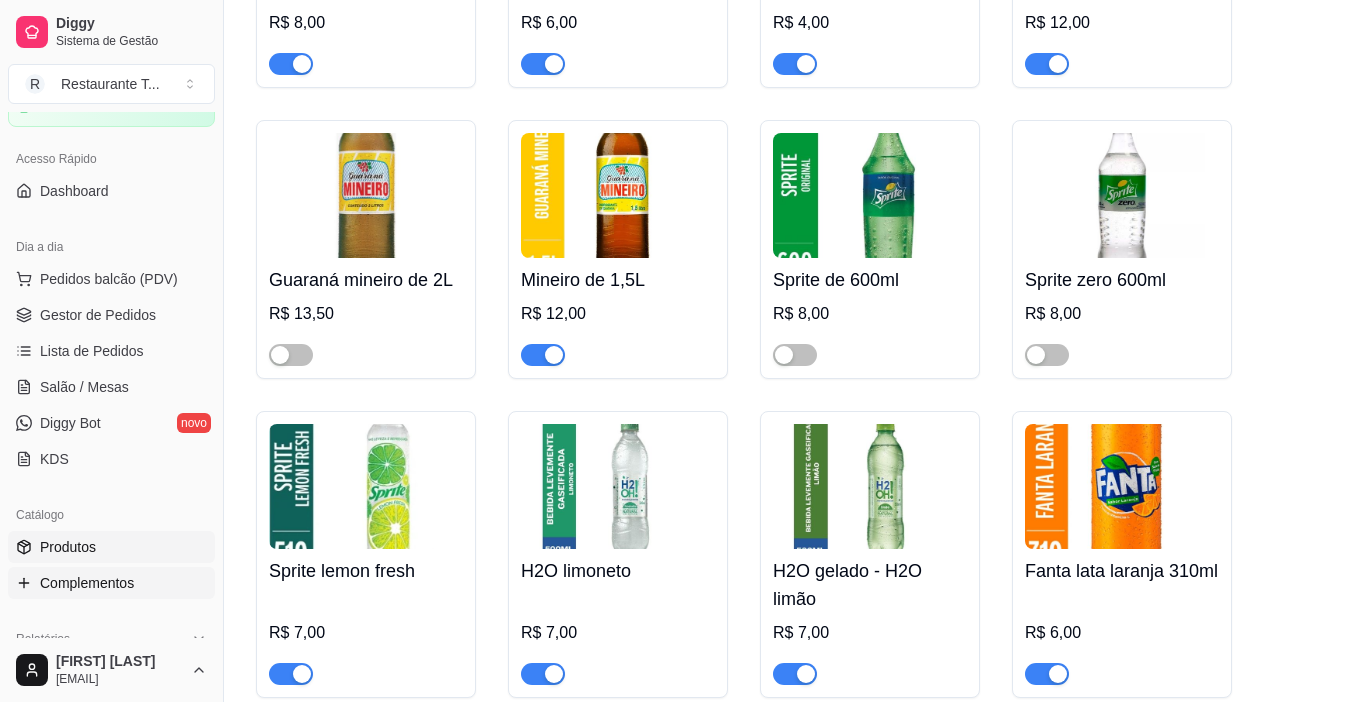 click on "Complementos" at bounding box center (87, 583) 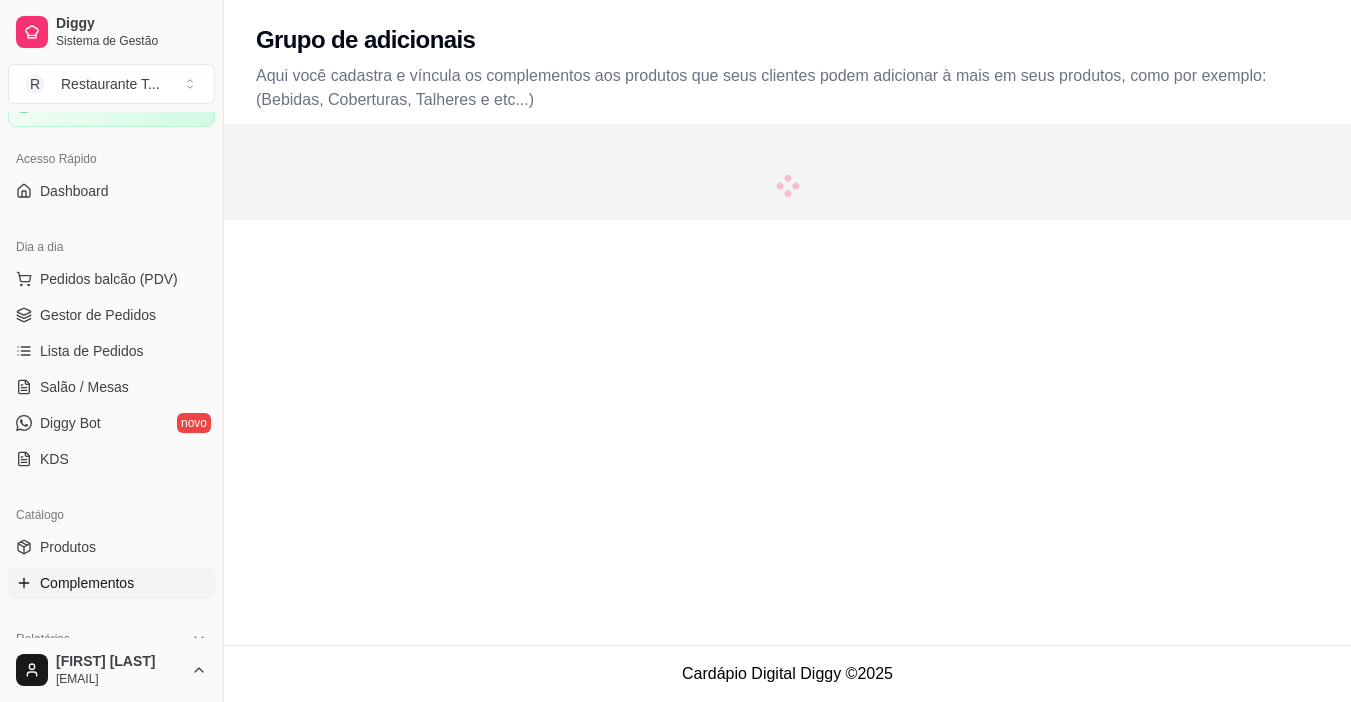 scroll, scrollTop: 0, scrollLeft: 0, axis: both 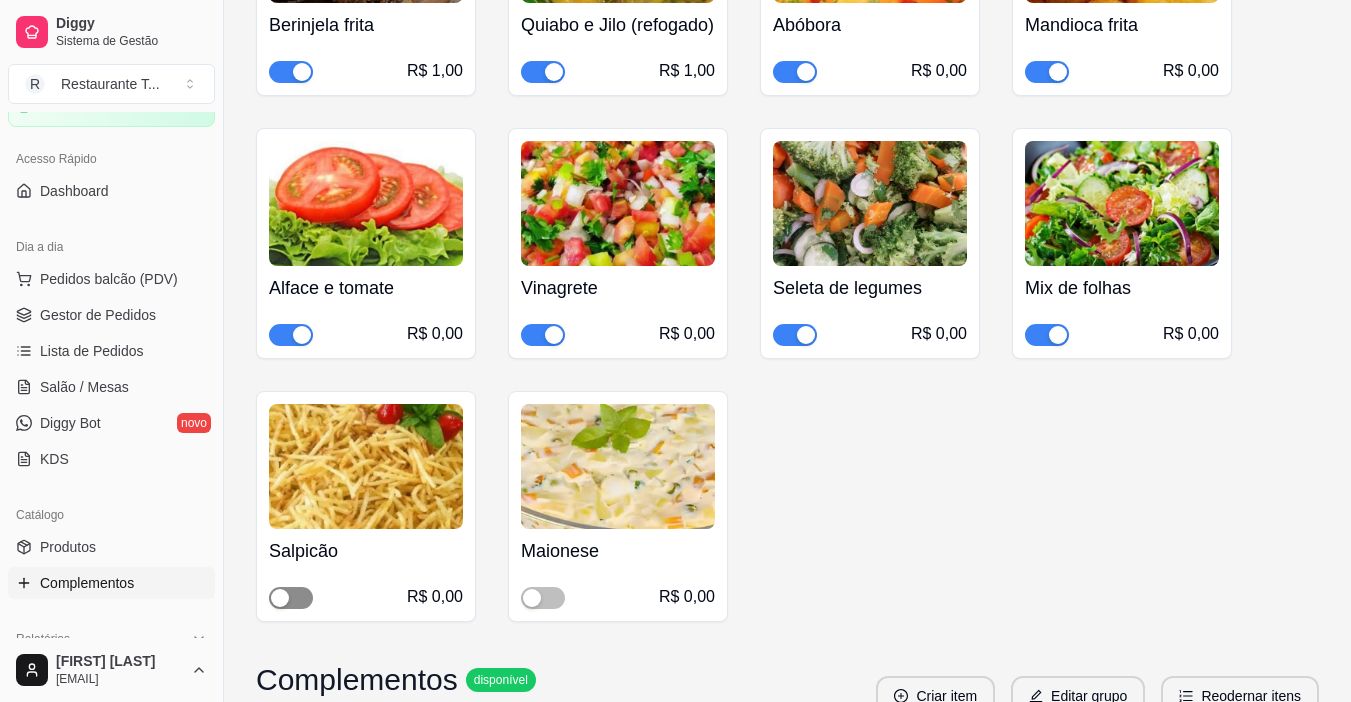 click at bounding box center (280, 598) 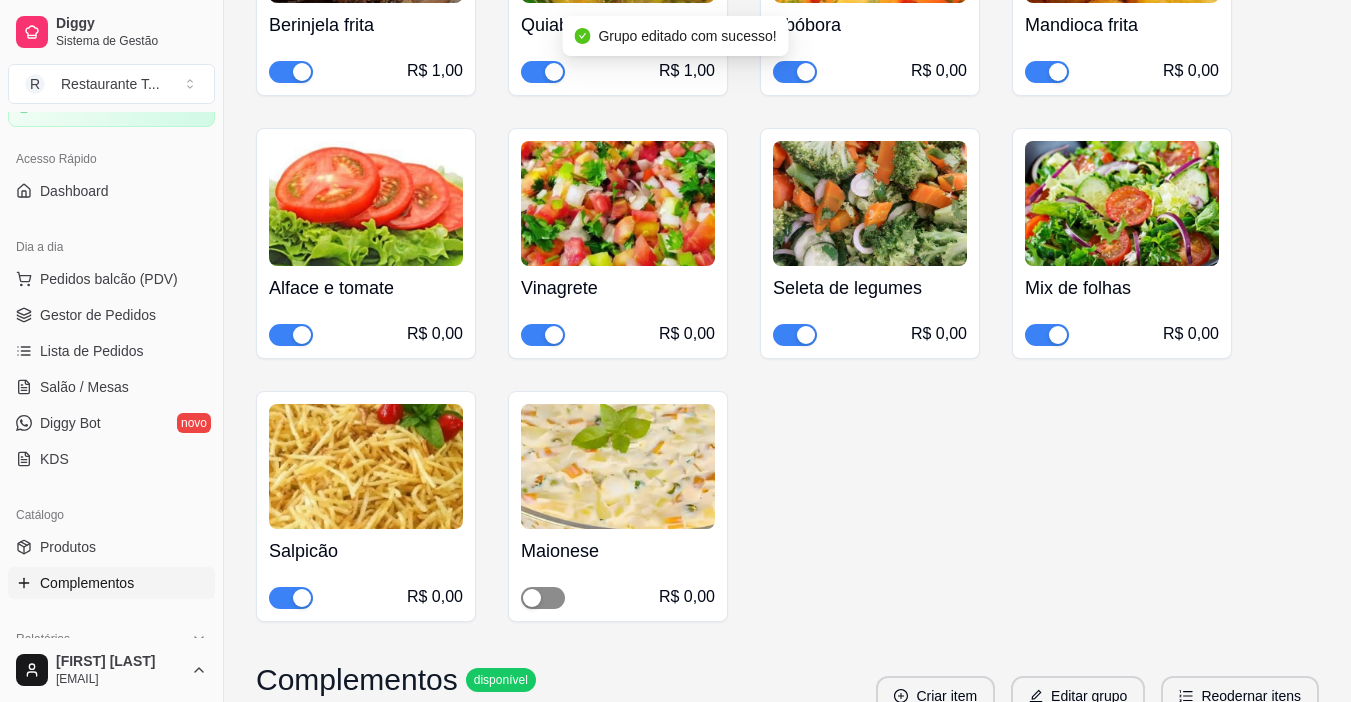 click at bounding box center (543, 598) 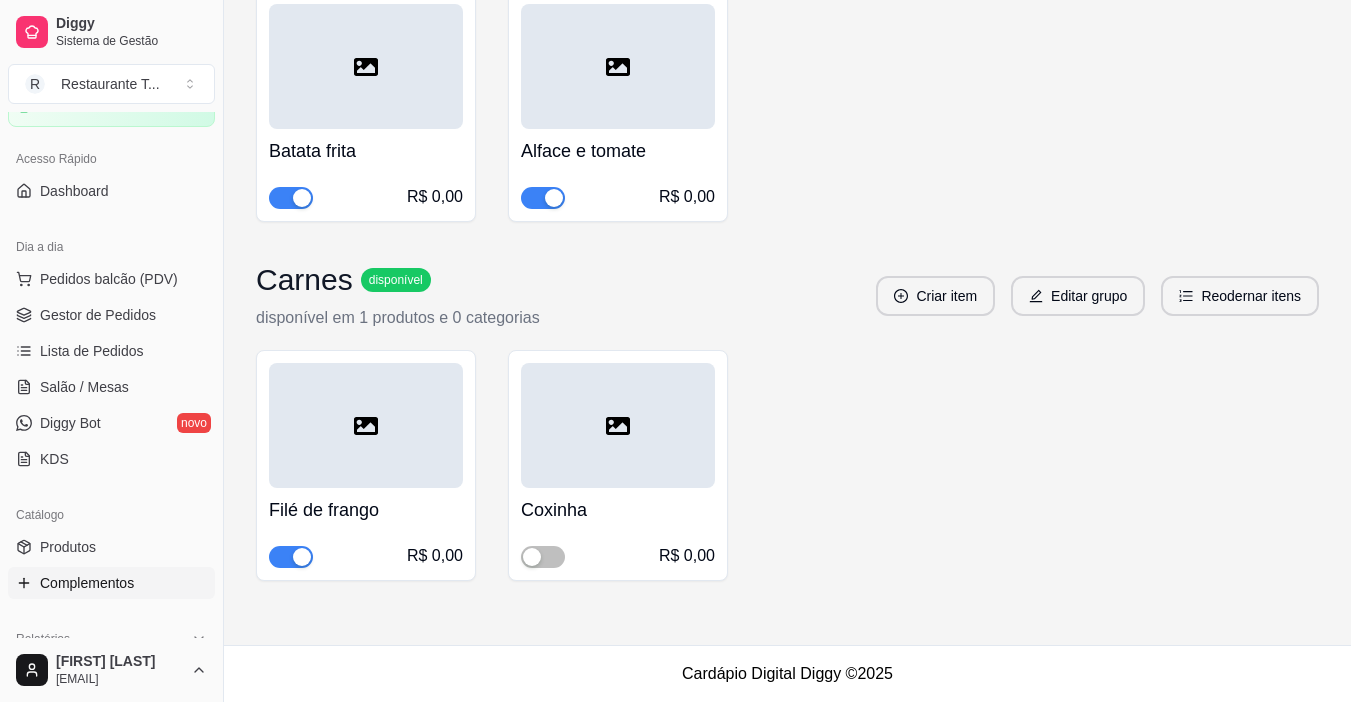 scroll, scrollTop: 2107, scrollLeft: 0, axis: vertical 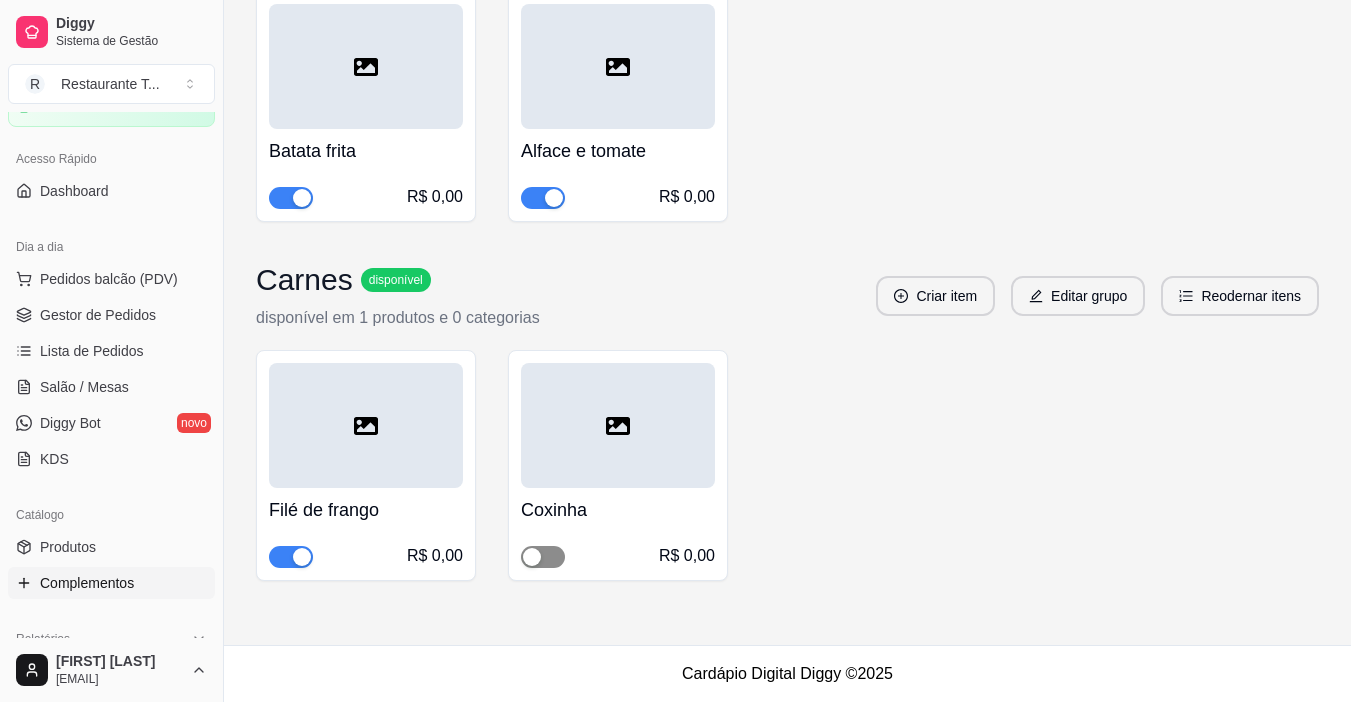 click at bounding box center [532, 557] 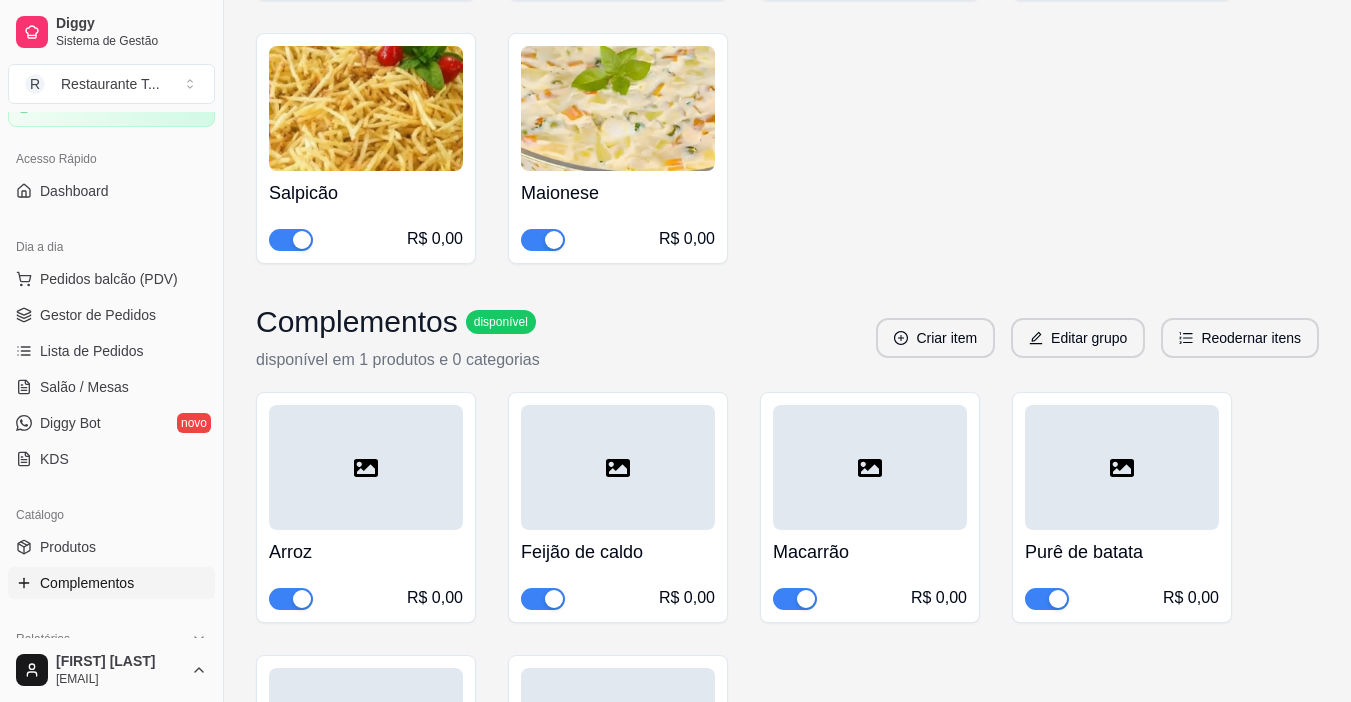 scroll, scrollTop: 1353, scrollLeft: 0, axis: vertical 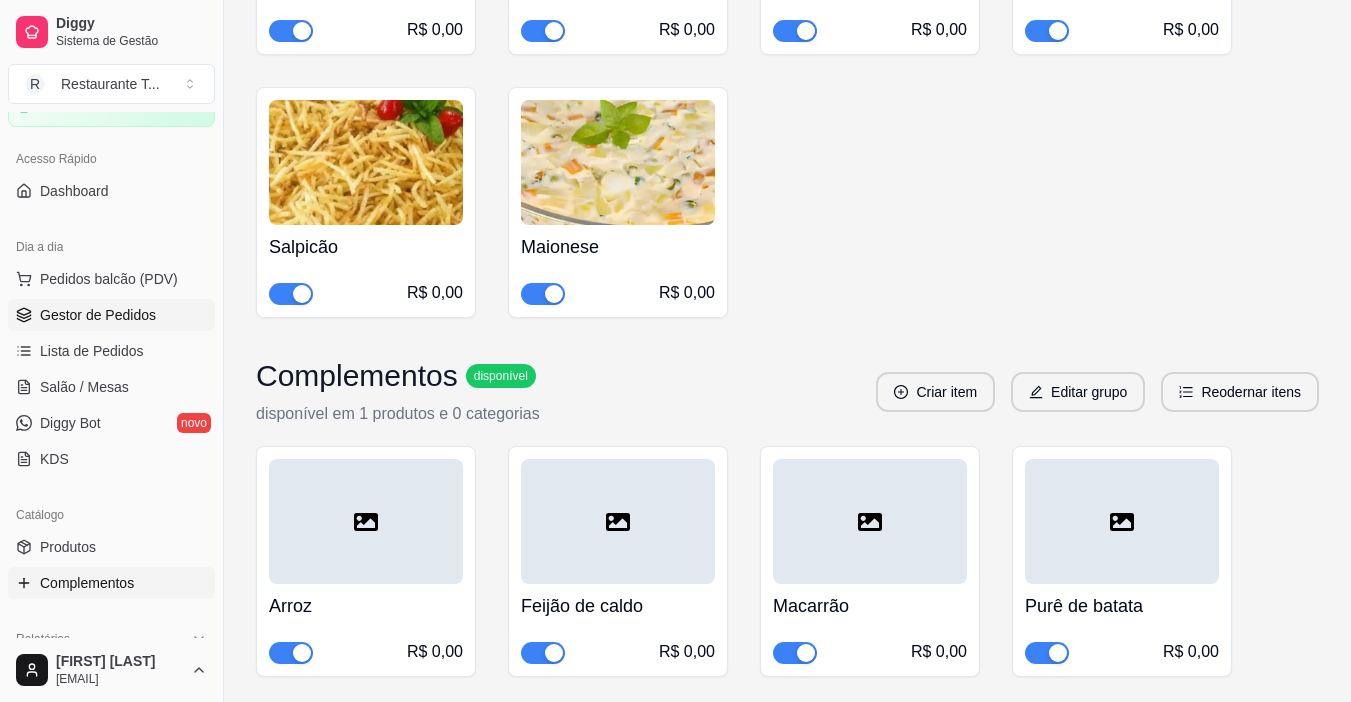 click on "Gestor de Pedidos" at bounding box center [98, 315] 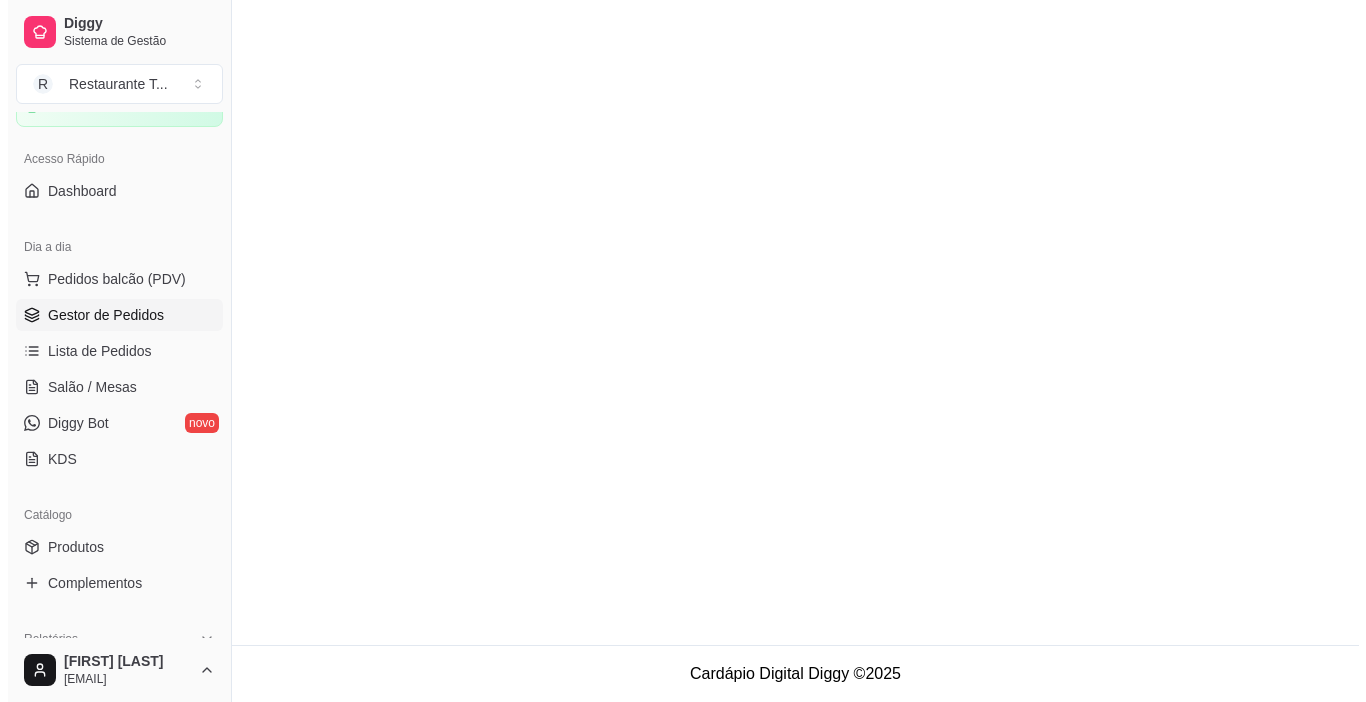 scroll, scrollTop: 0, scrollLeft: 0, axis: both 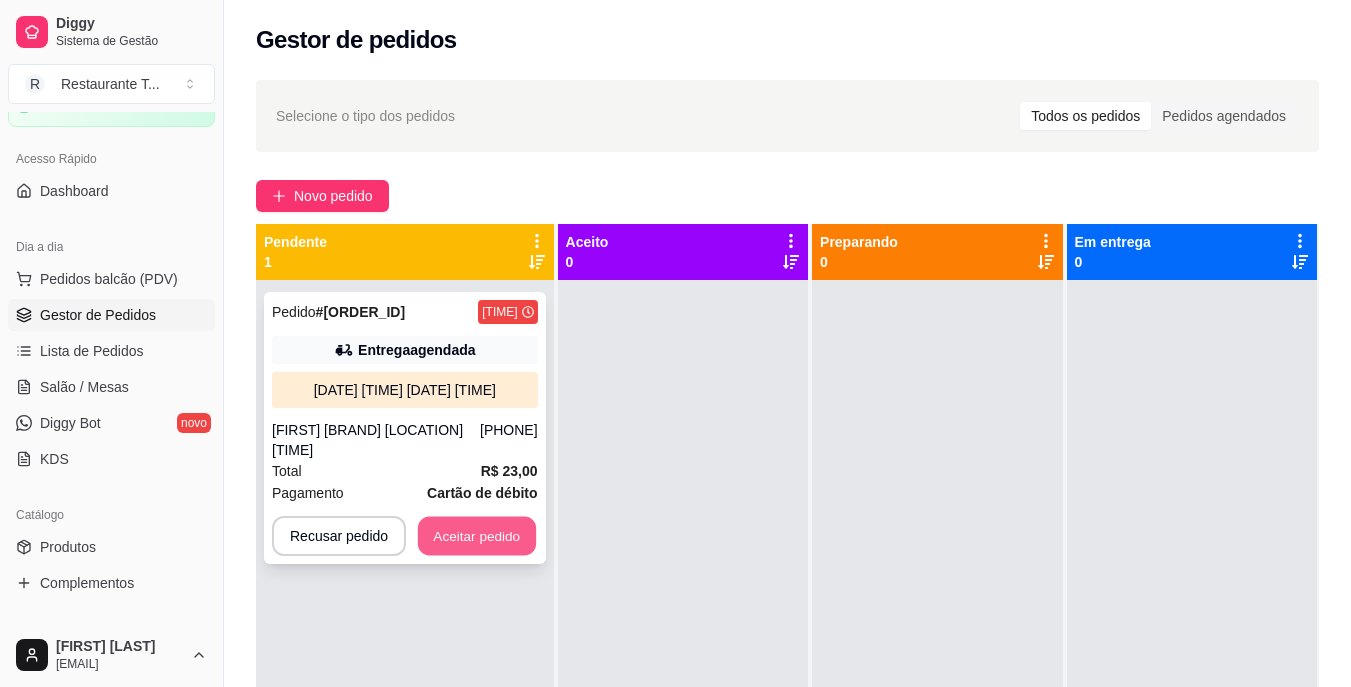 click on "Aceitar pedido" at bounding box center (477, 536) 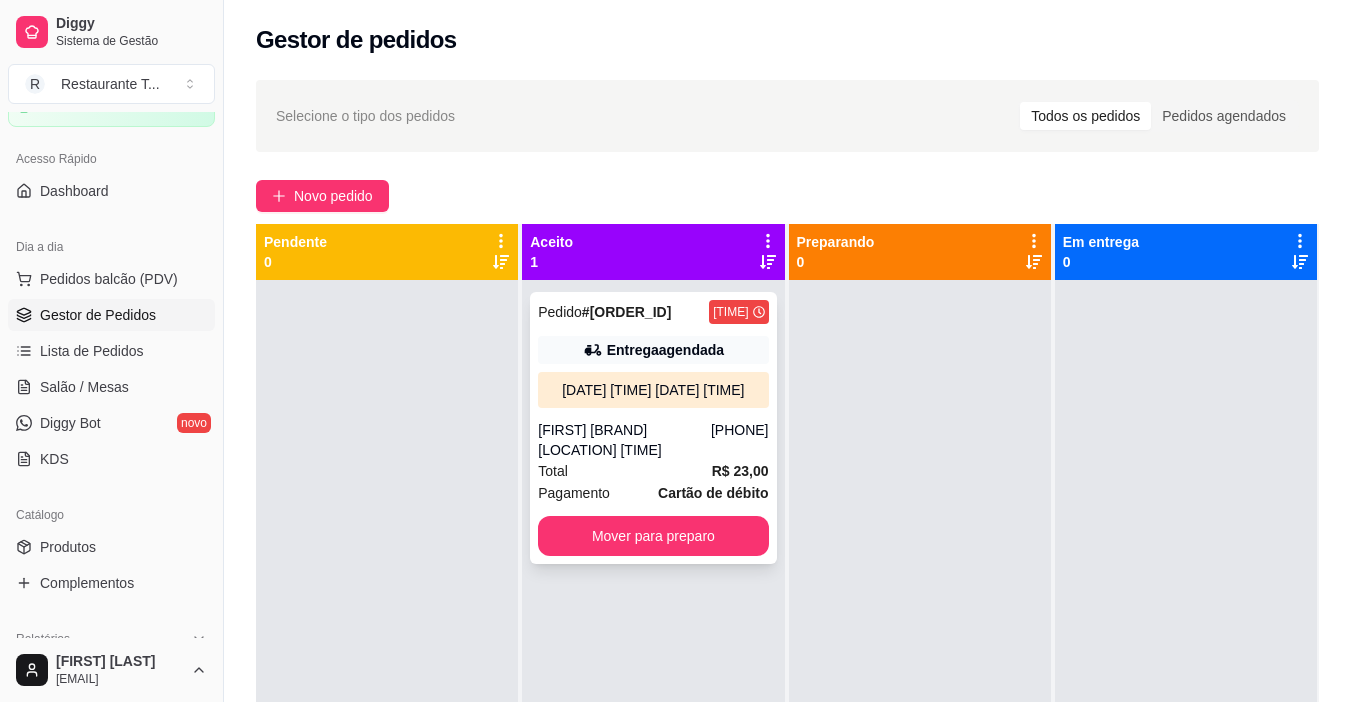 click on "[DATE] [TIME] [DATE] [TIME]" at bounding box center [653, 390] 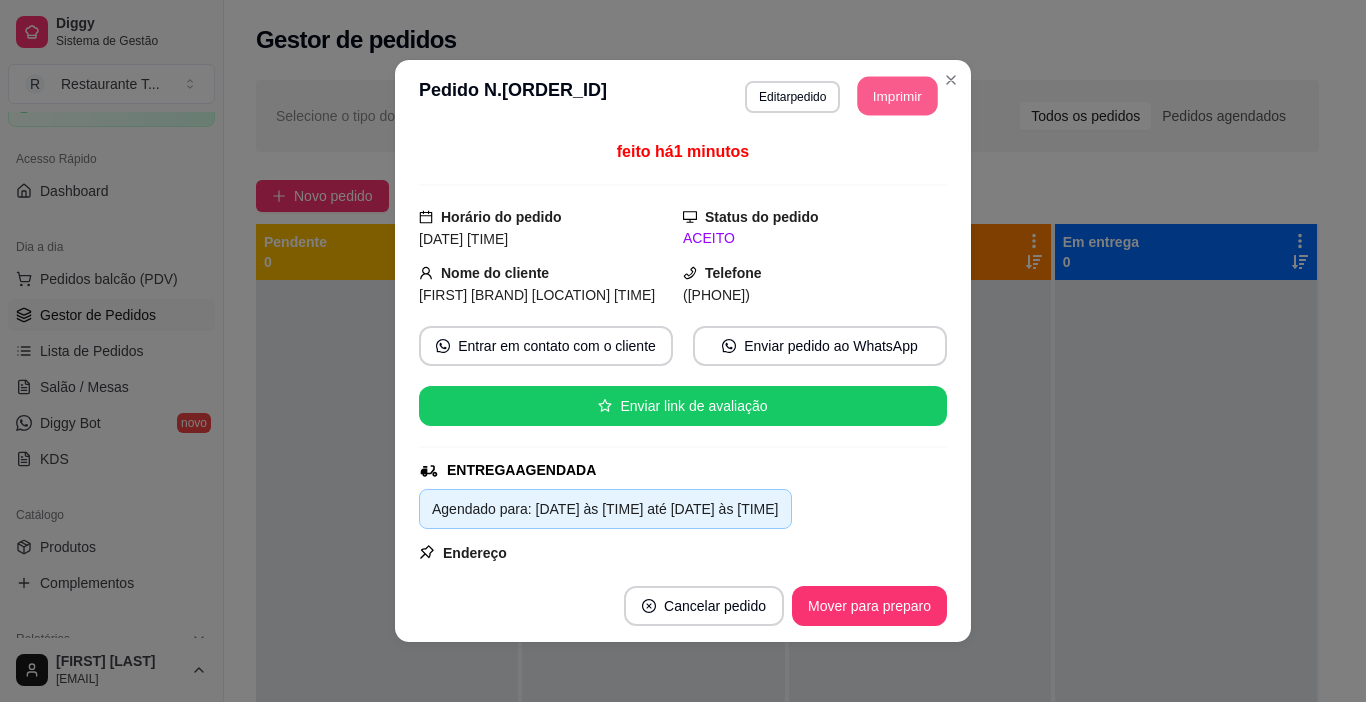 click on "Imprimir" at bounding box center [898, 96] 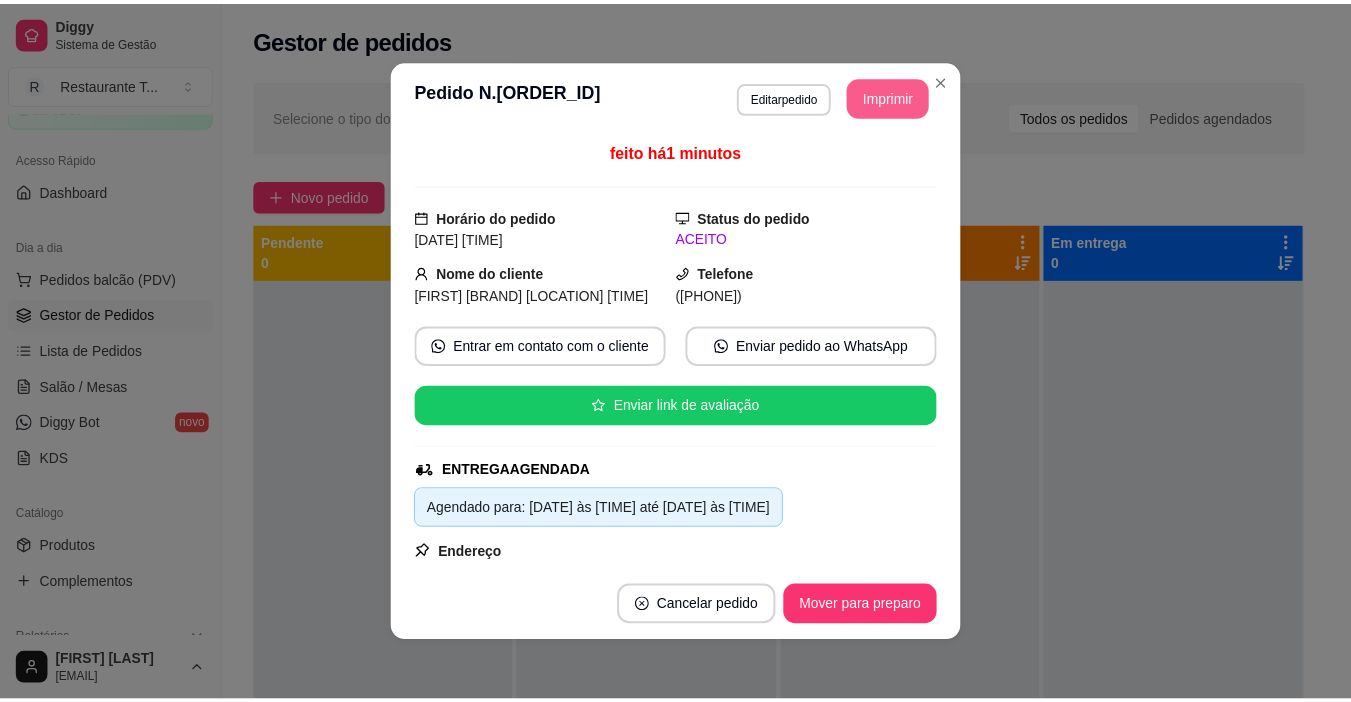scroll, scrollTop: 0, scrollLeft: 0, axis: both 